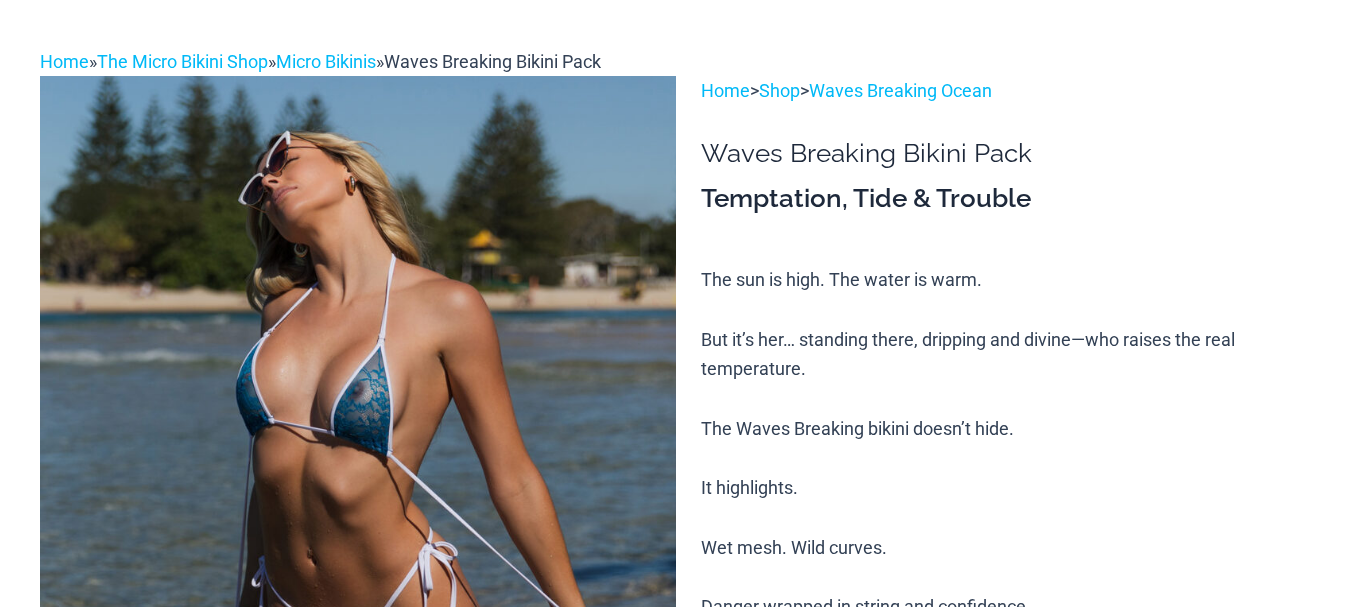 scroll, scrollTop: 316, scrollLeft: 0, axis: vertical 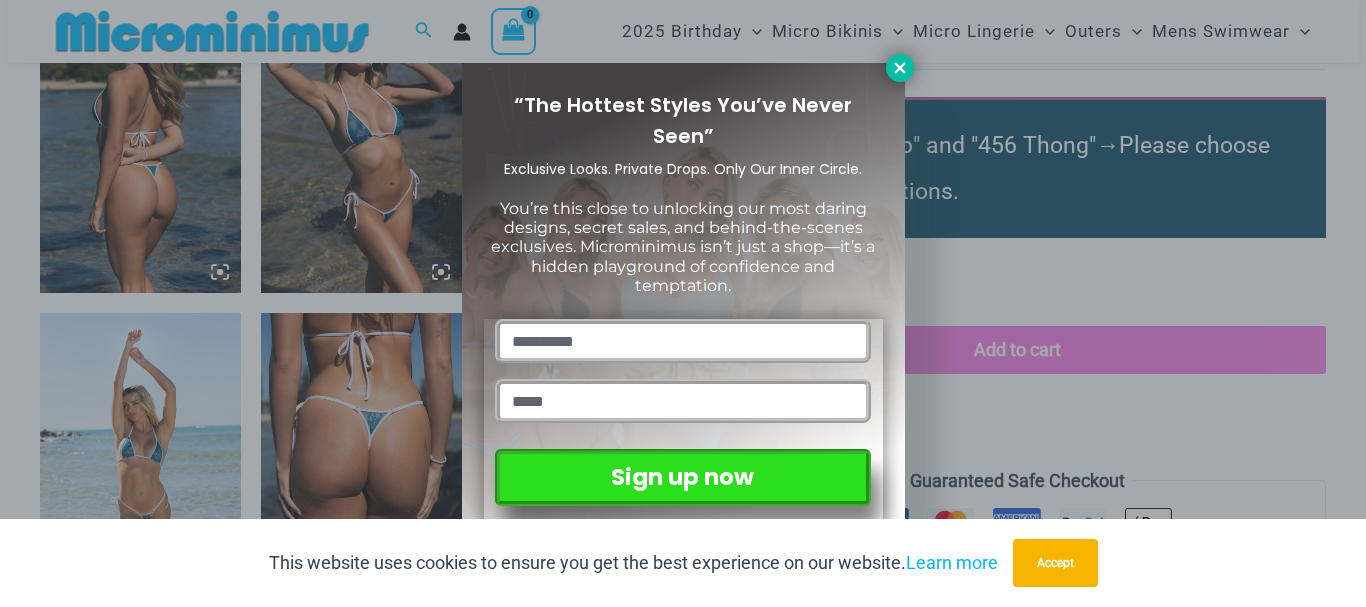 click 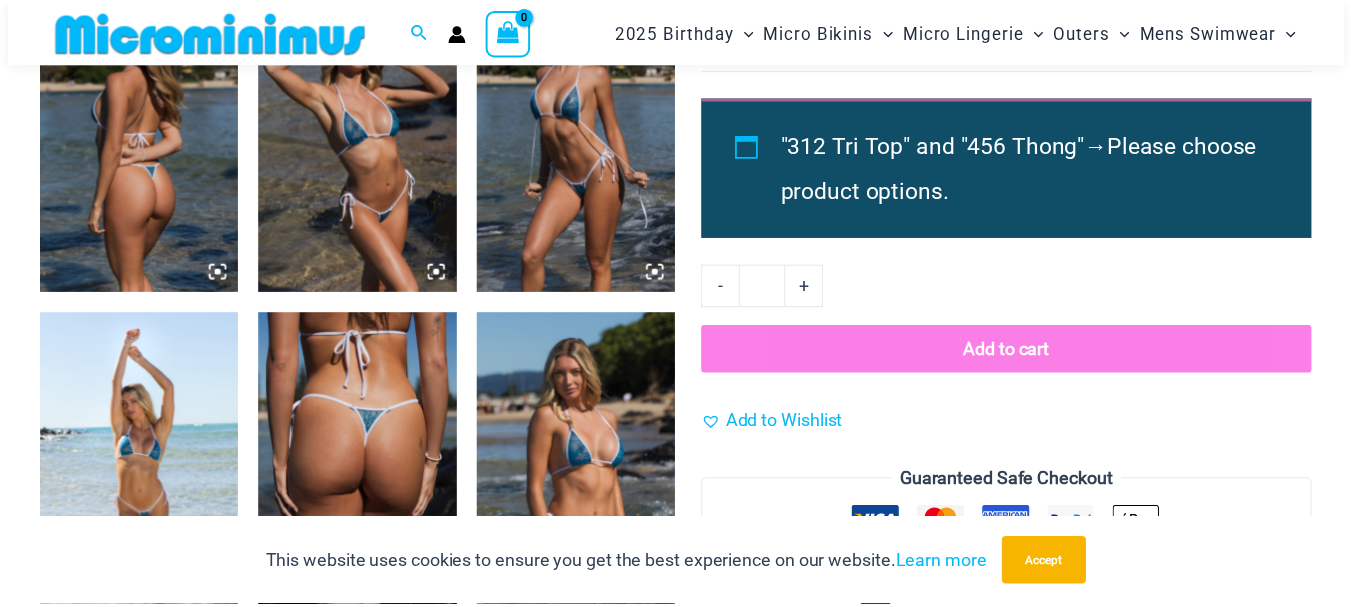 scroll, scrollTop: 1482, scrollLeft: 0, axis: vertical 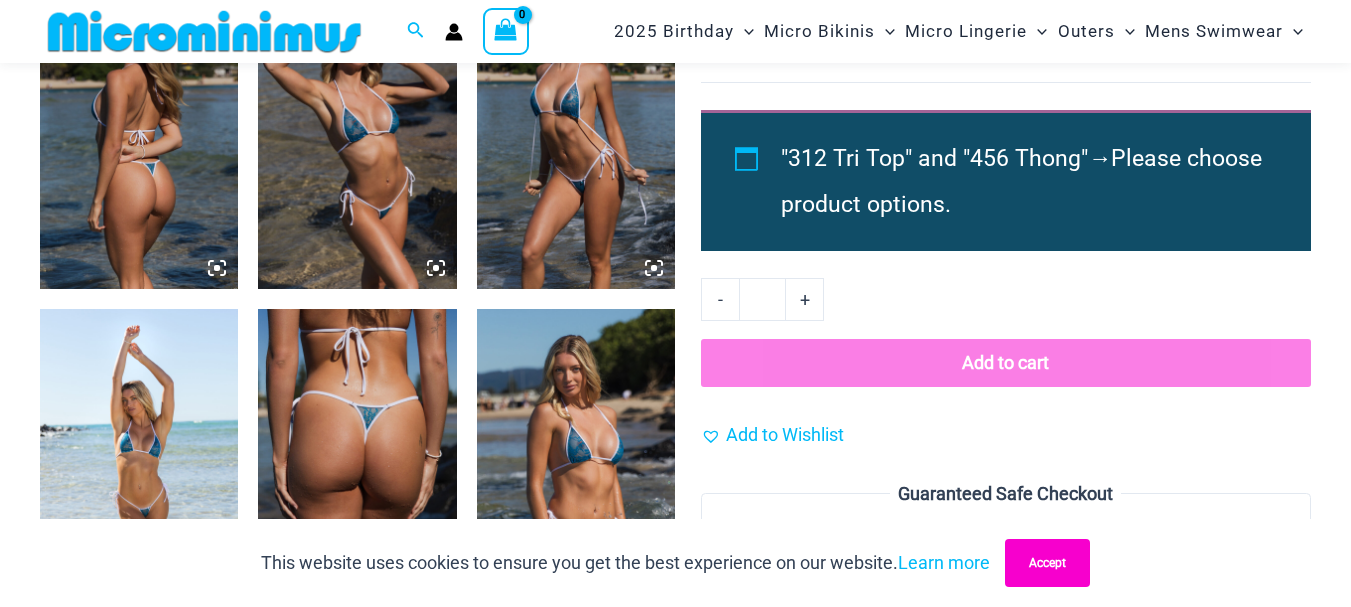 click on "Accept" at bounding box center [1047, 563] 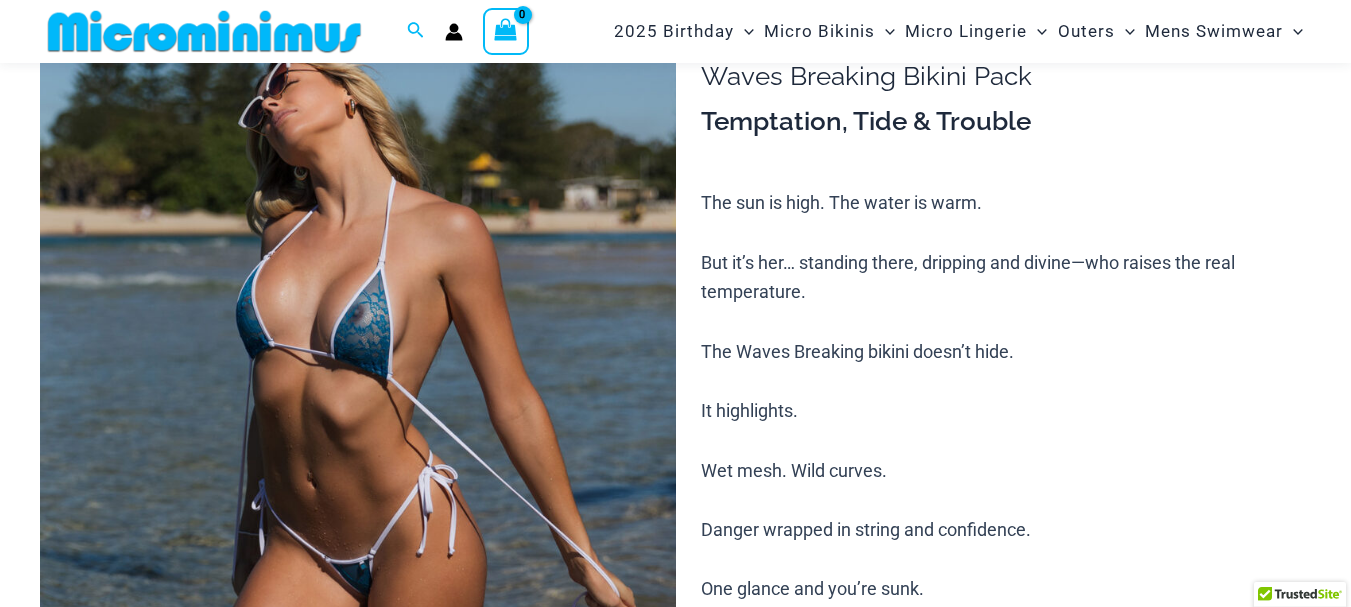scroll, scrollTop: 182, scrollLeft: 0, axis: vertical 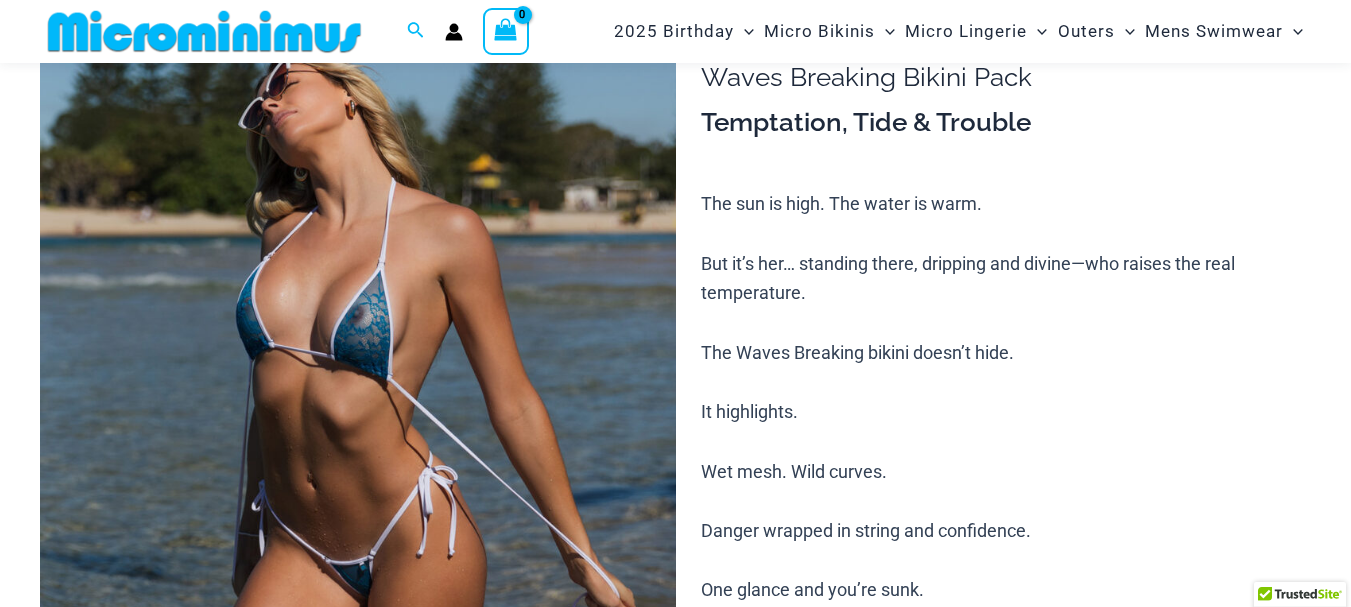 click at bounding box center (358, 476) 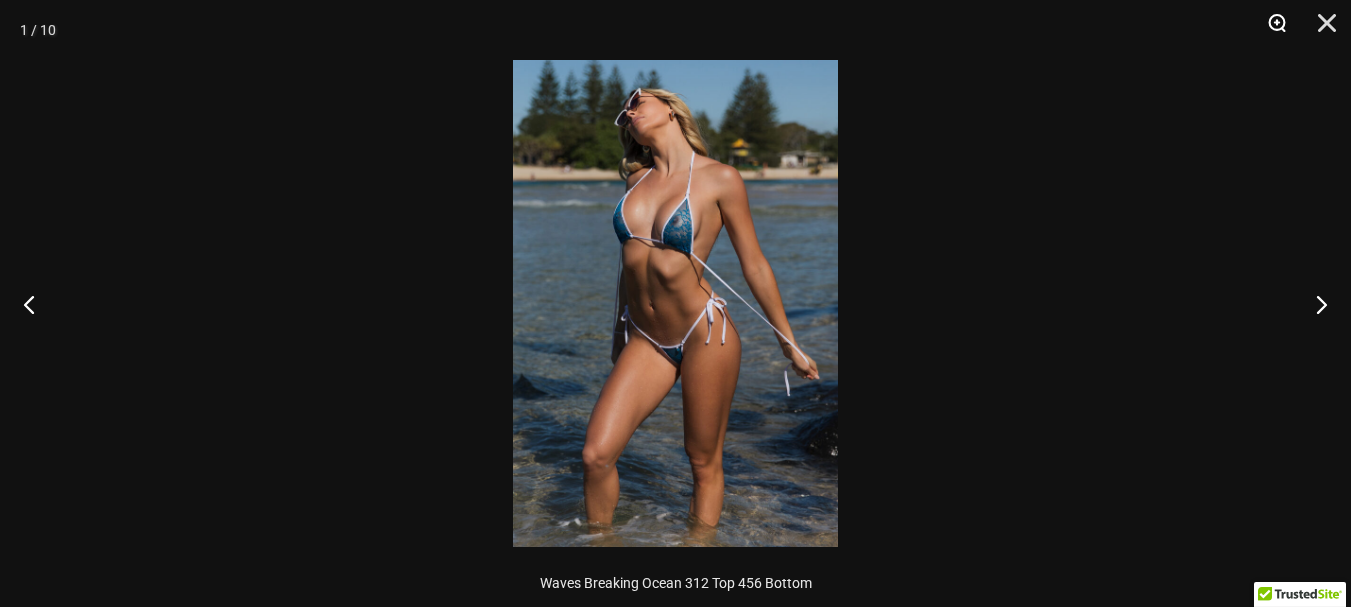 click at bounding box center (1270, 30) 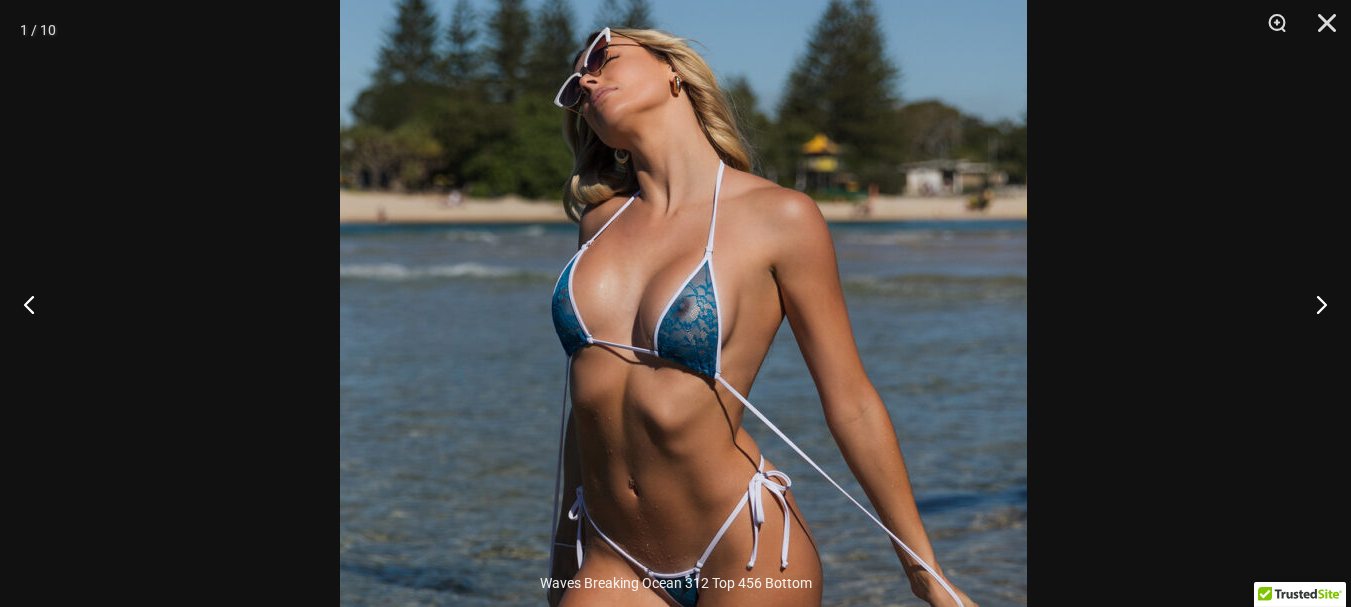 click at bounding box center [683, 483] 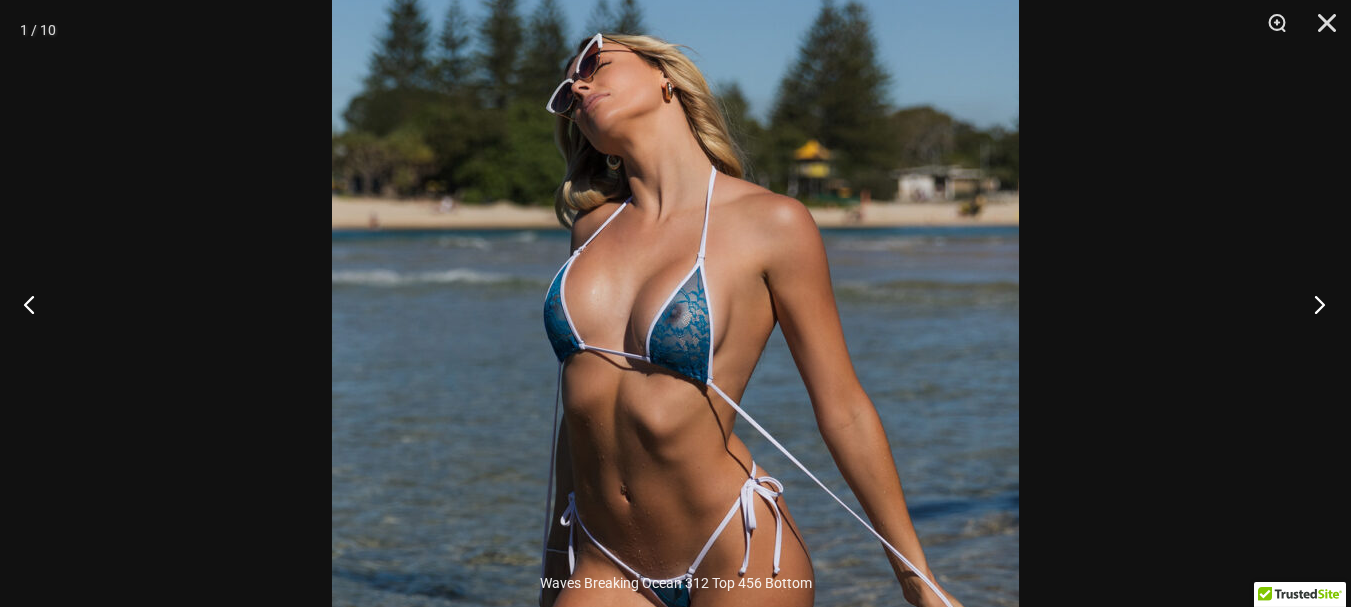 click at bounding box center (1313, 304) 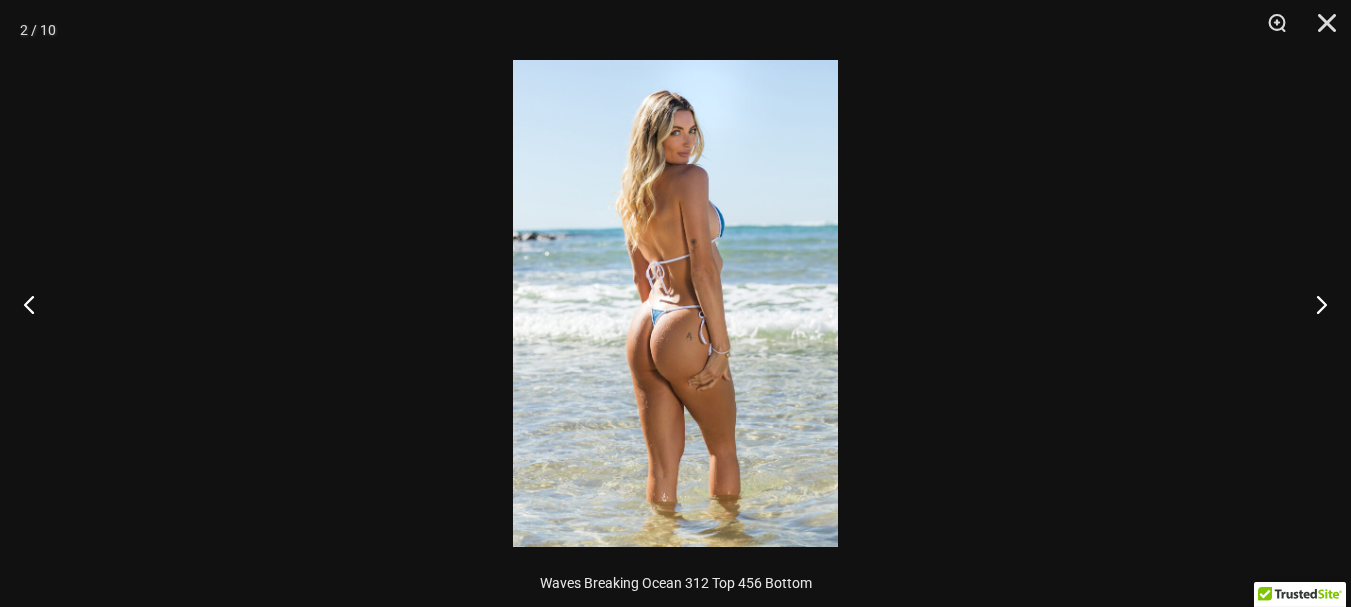 click at bounding box center [675, 303] 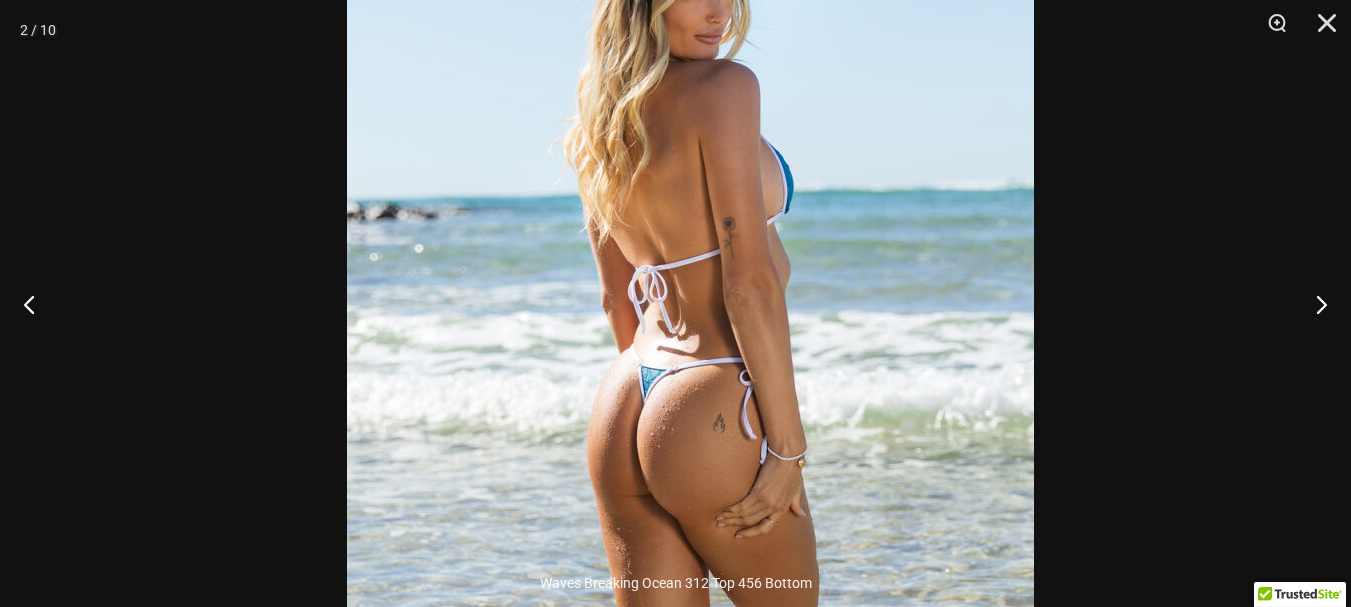 click at bounding box center (690, 354) 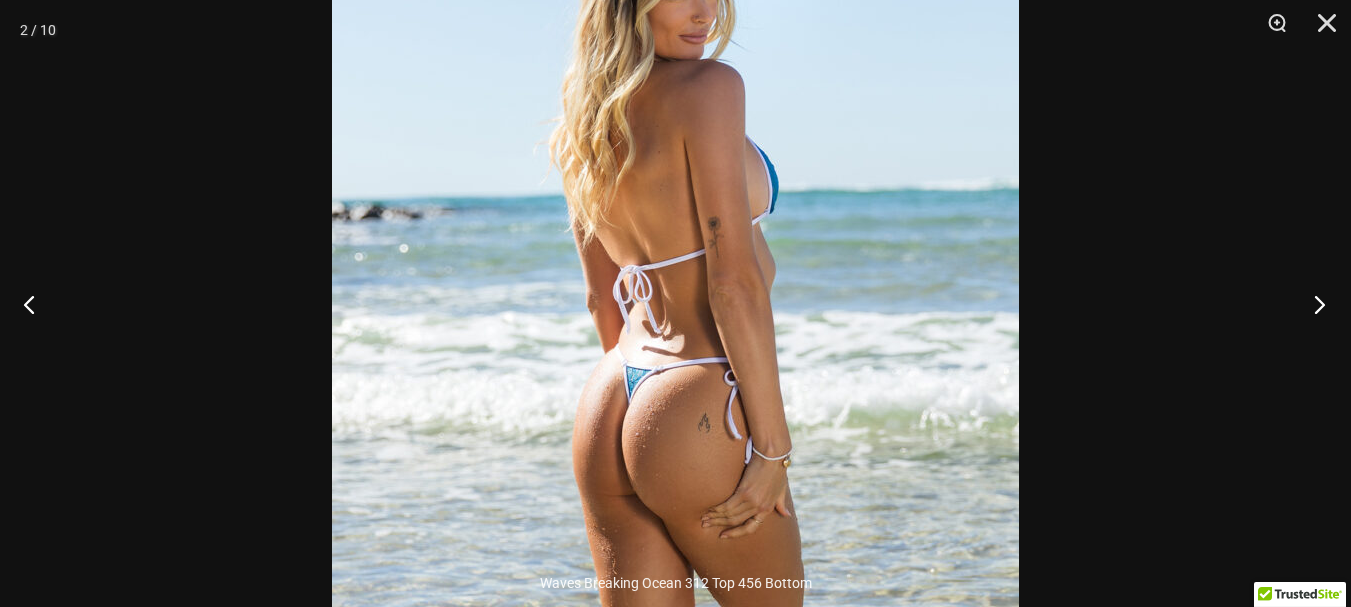 click at bounding box center [1313, 304] 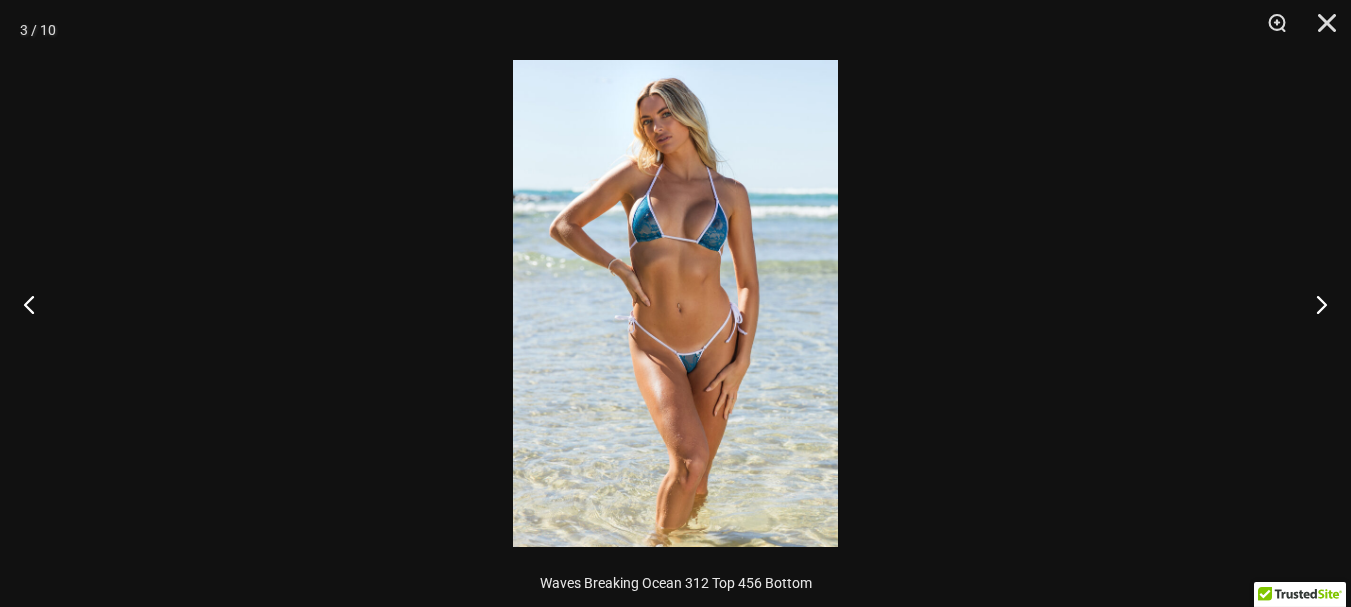click at bounding box center [675, 303] 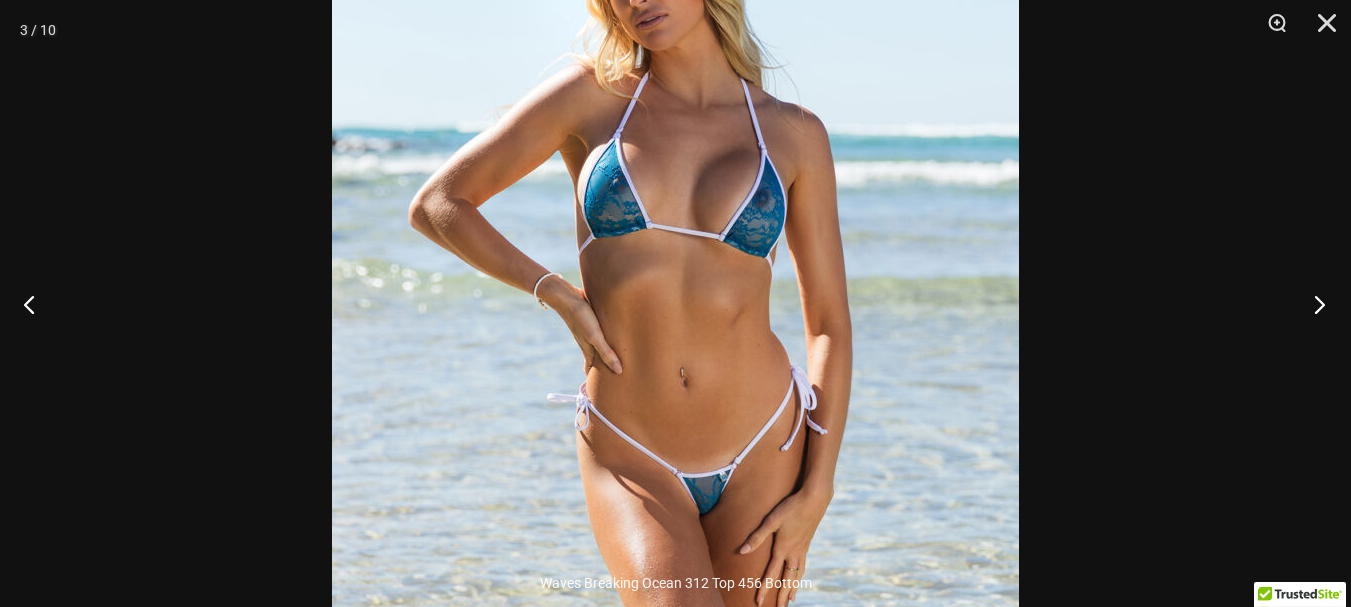 click at bounding box center (1313, 304) 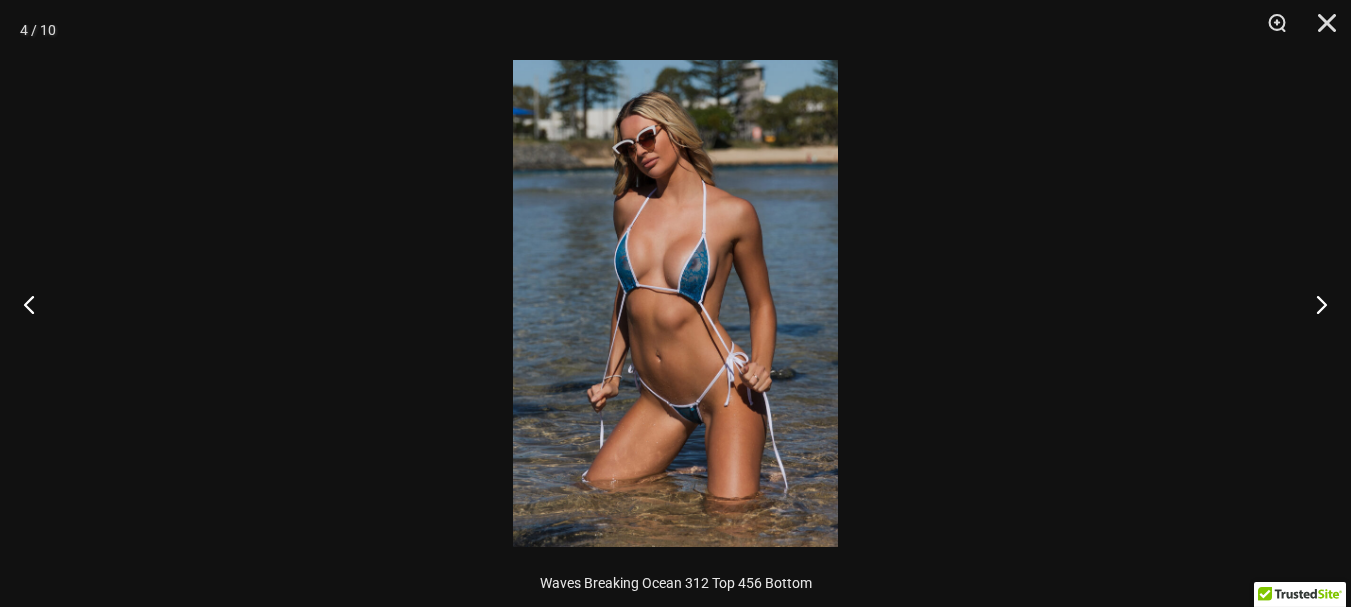 click at bounding box center (675, 303) 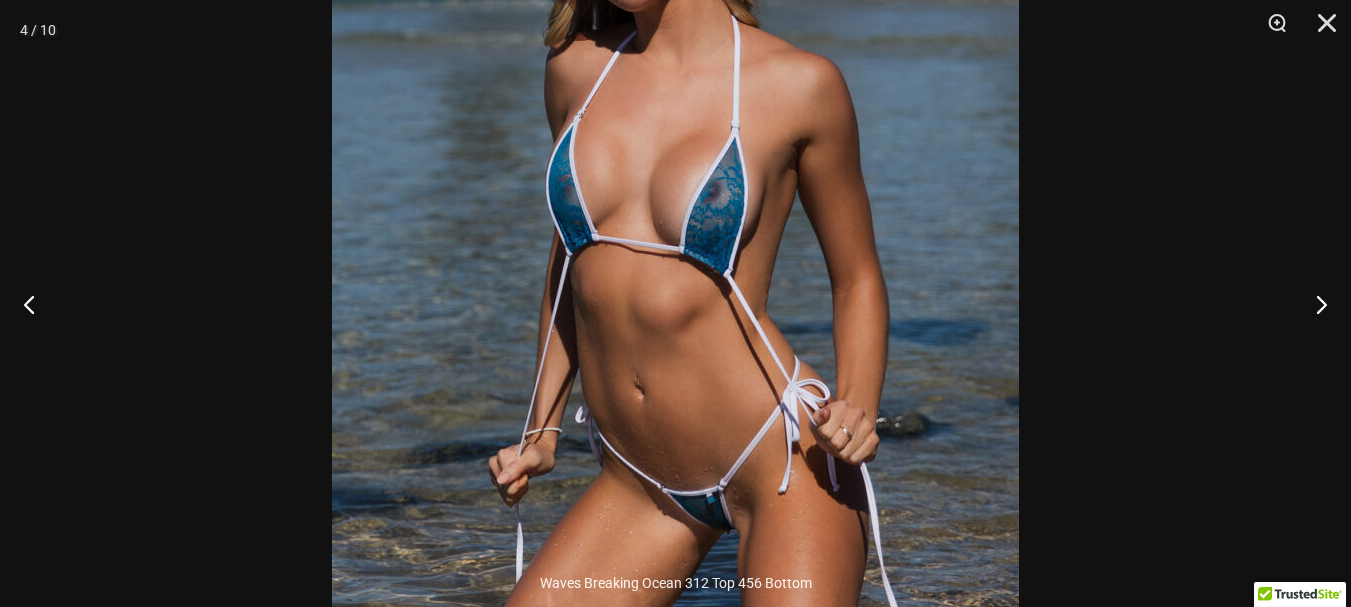 click at bounding box center [675, 276] 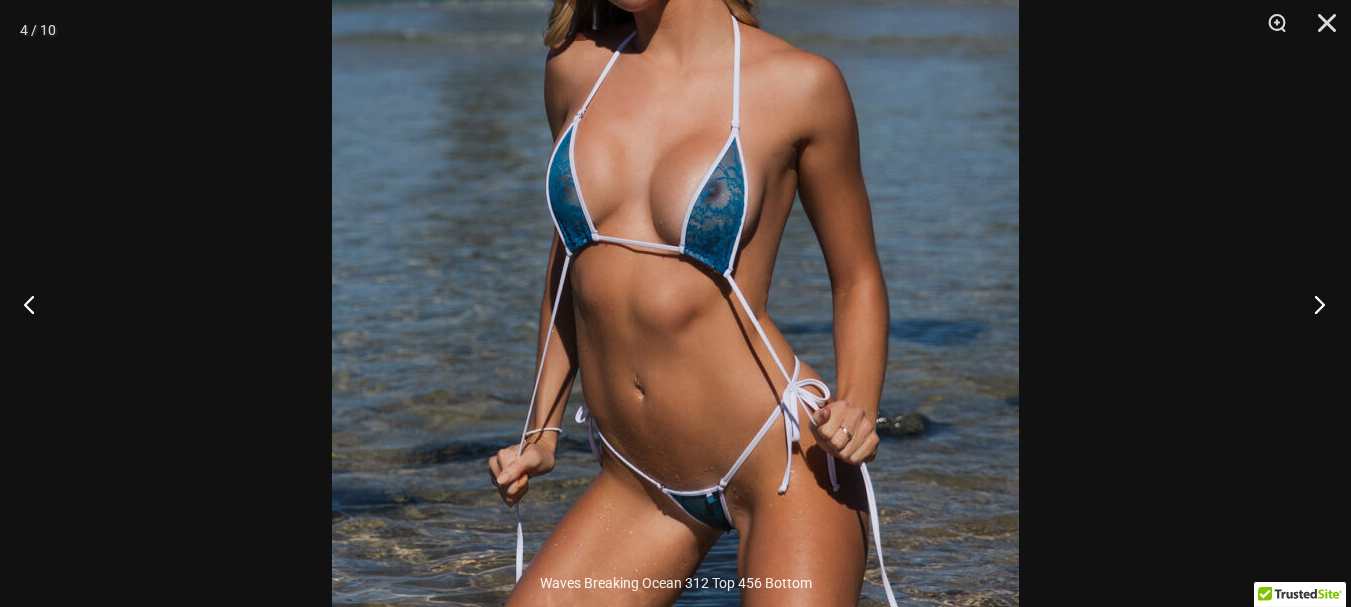 click at bounding box center [1313, 304] 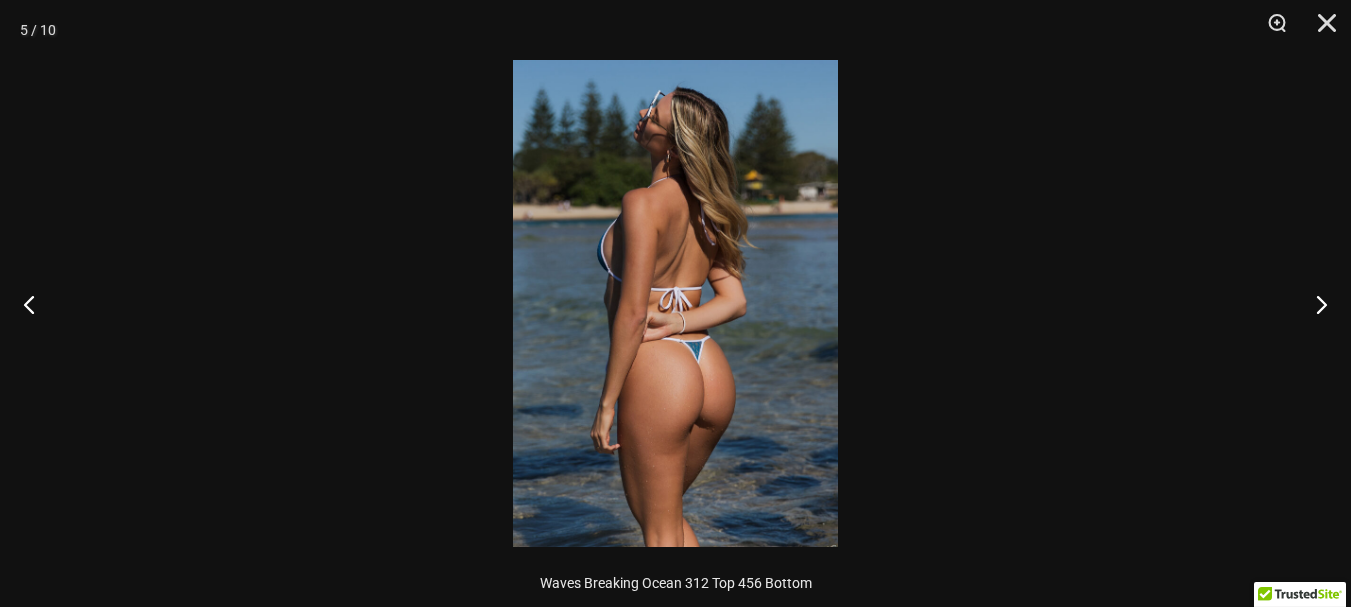click at bounding box center (675, 303) 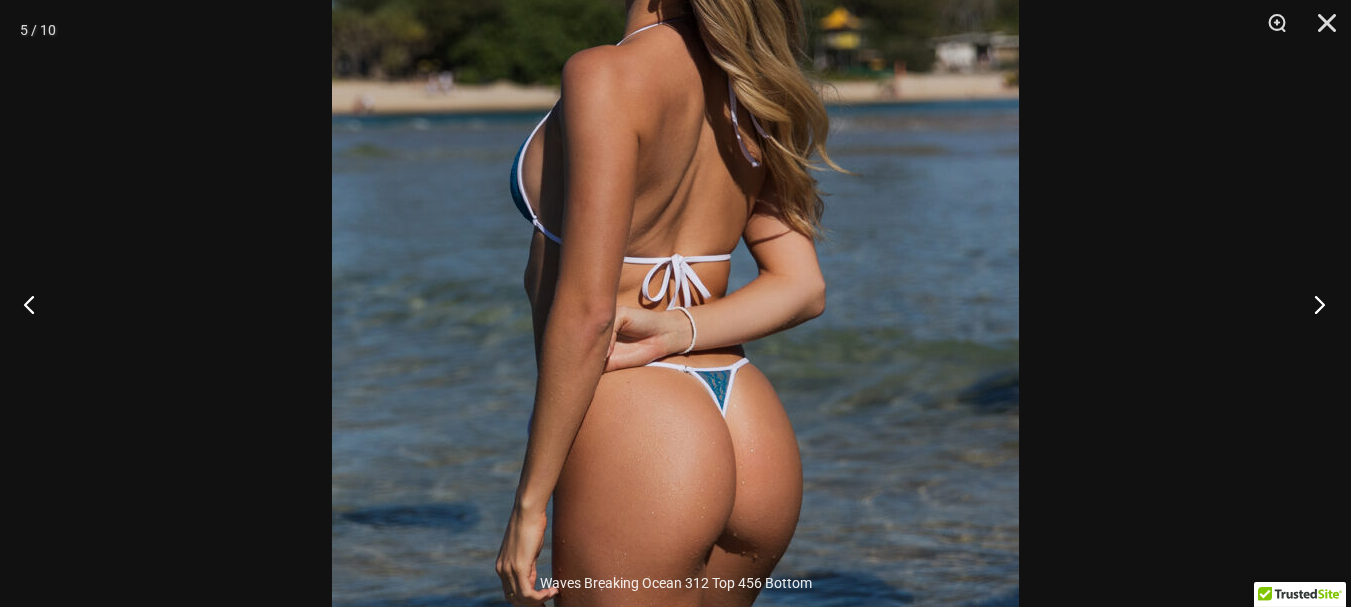 click at bounding box center (1313, 304) 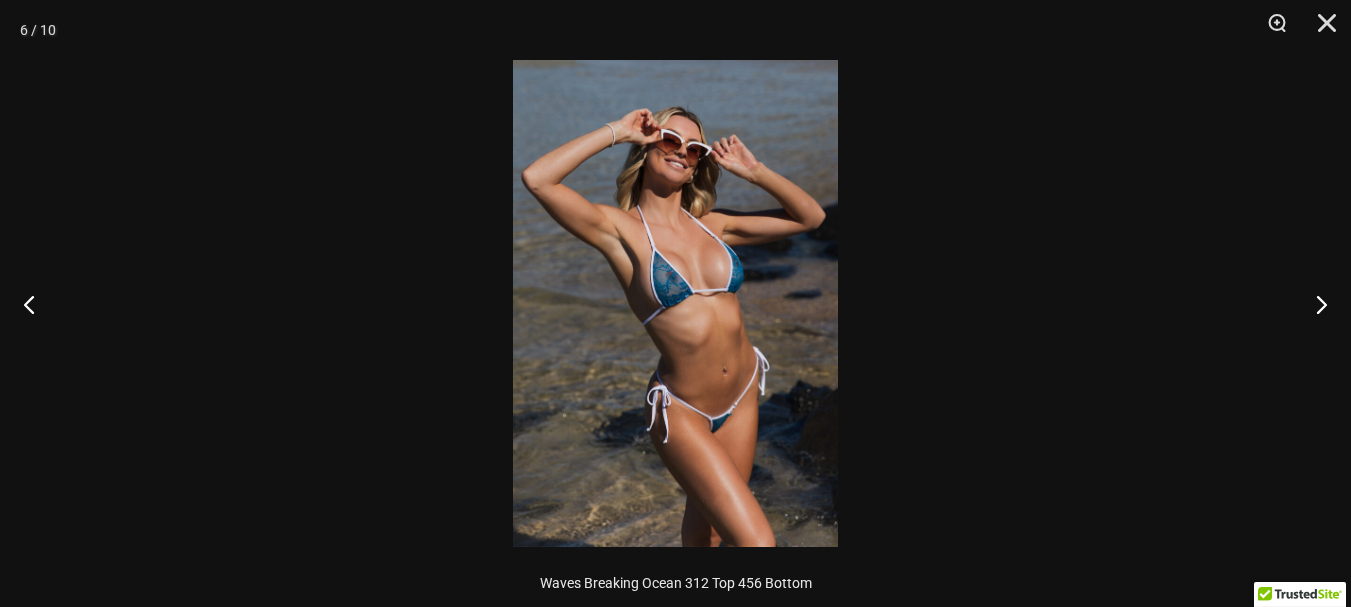 click at bounding box center (675, 303) 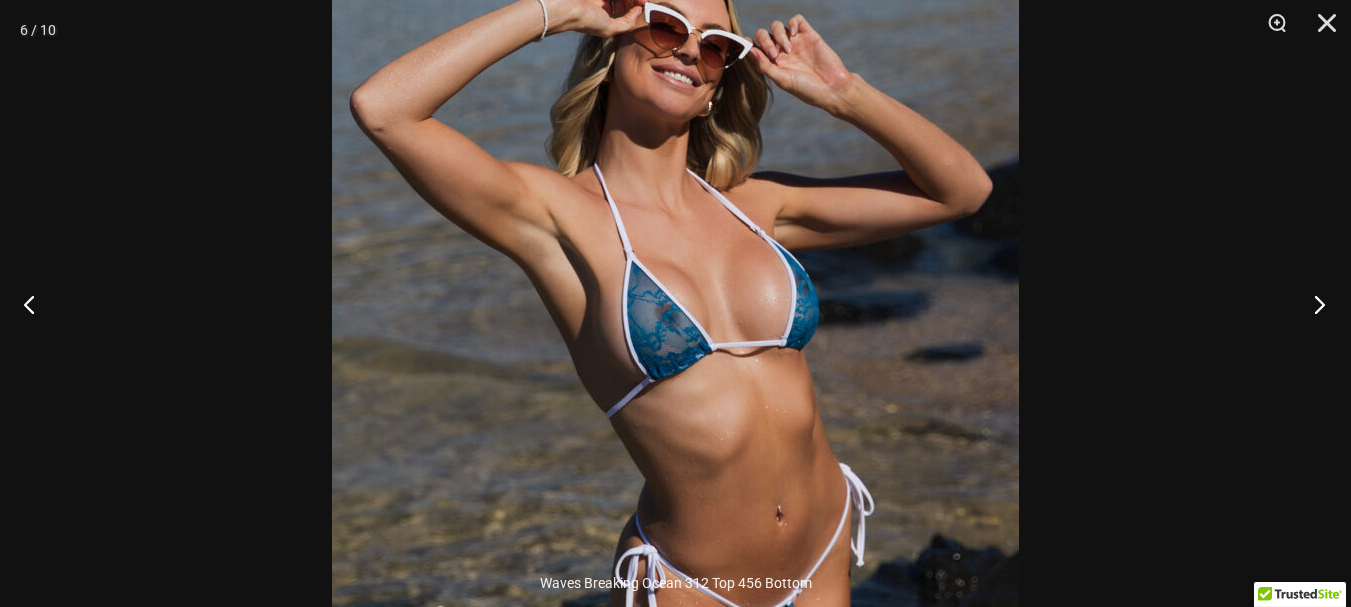 click at bounding box center [1313, 304] 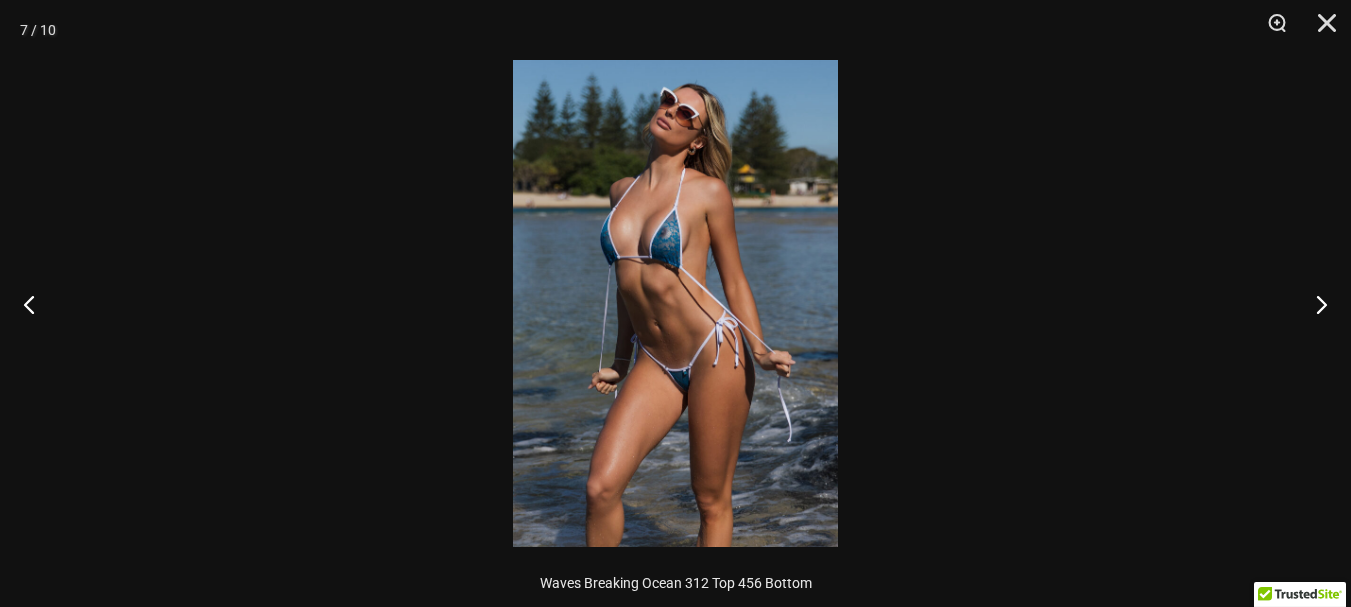 click at bounding box center [675, 303] 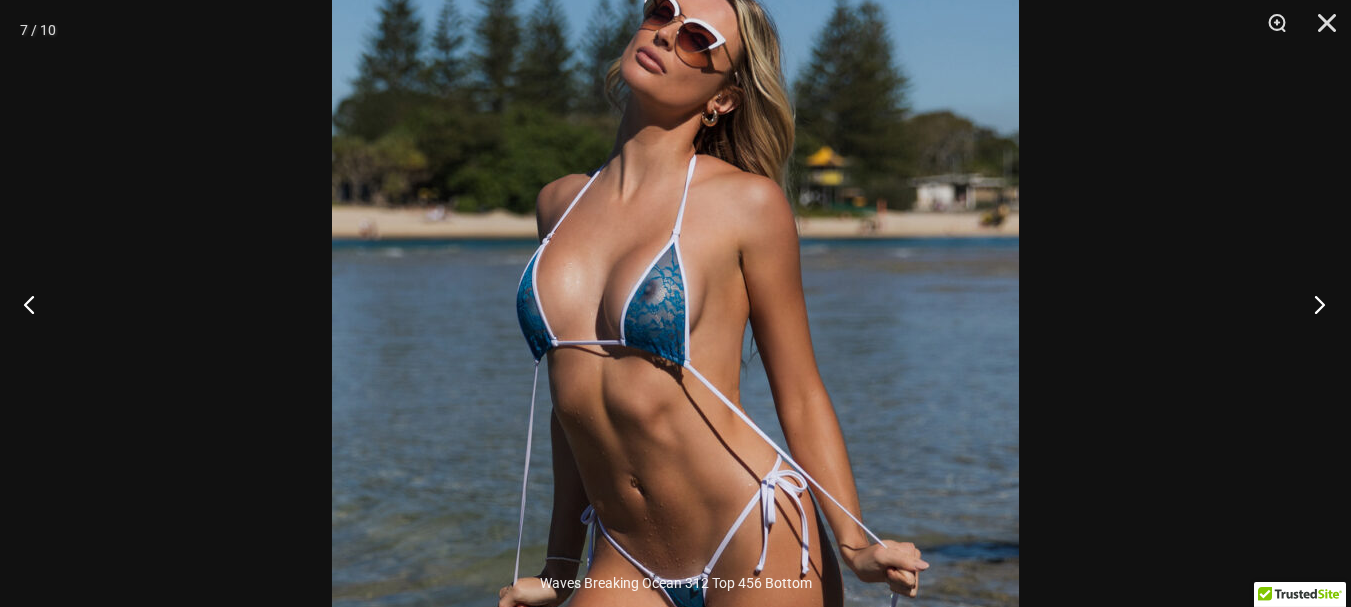 click at bounding box center [1313, 304] 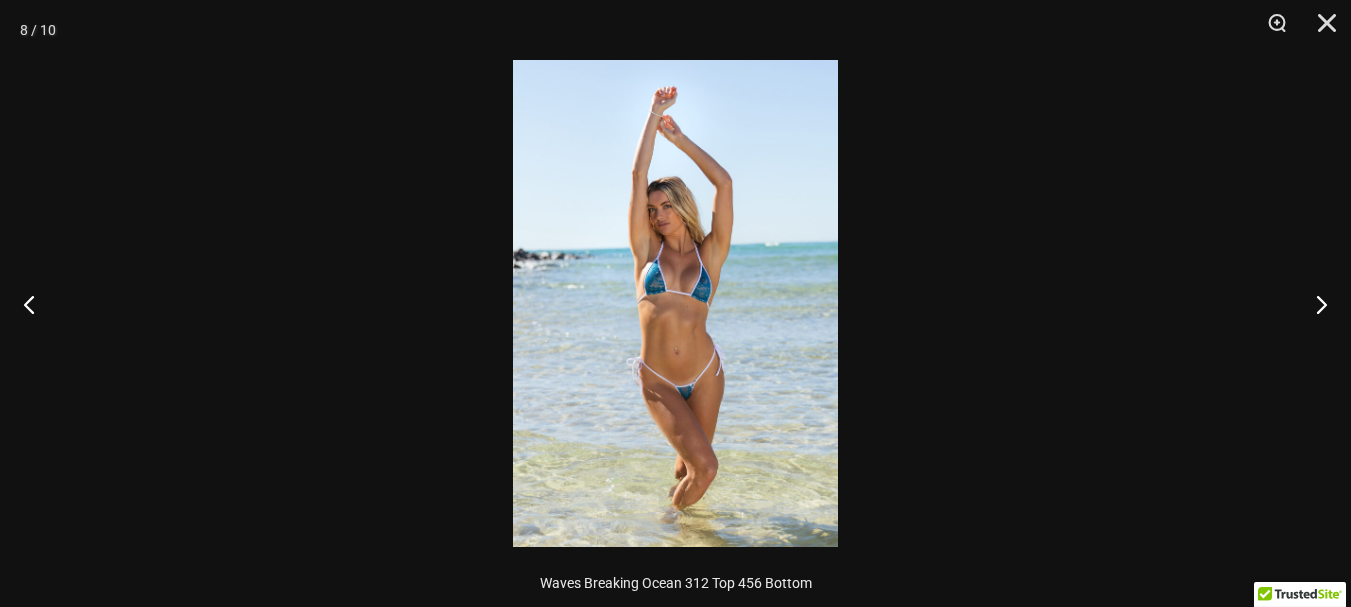 click at bounding box center [675, 303] 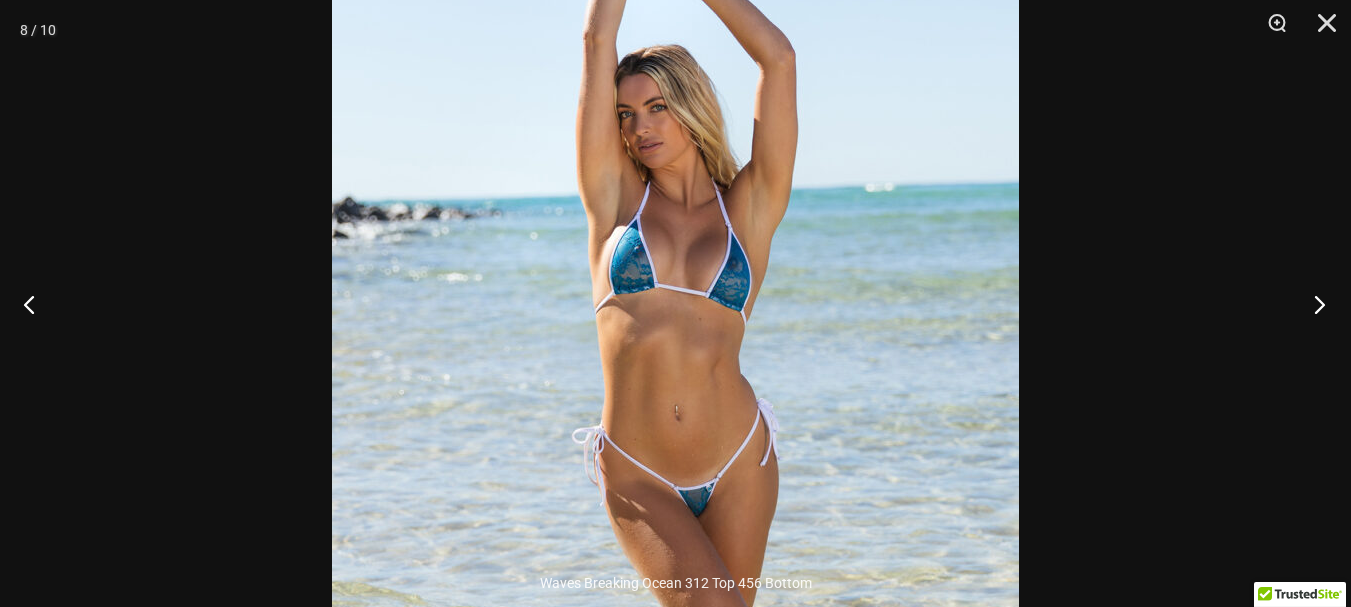 click at bounding box center (1313, 304) 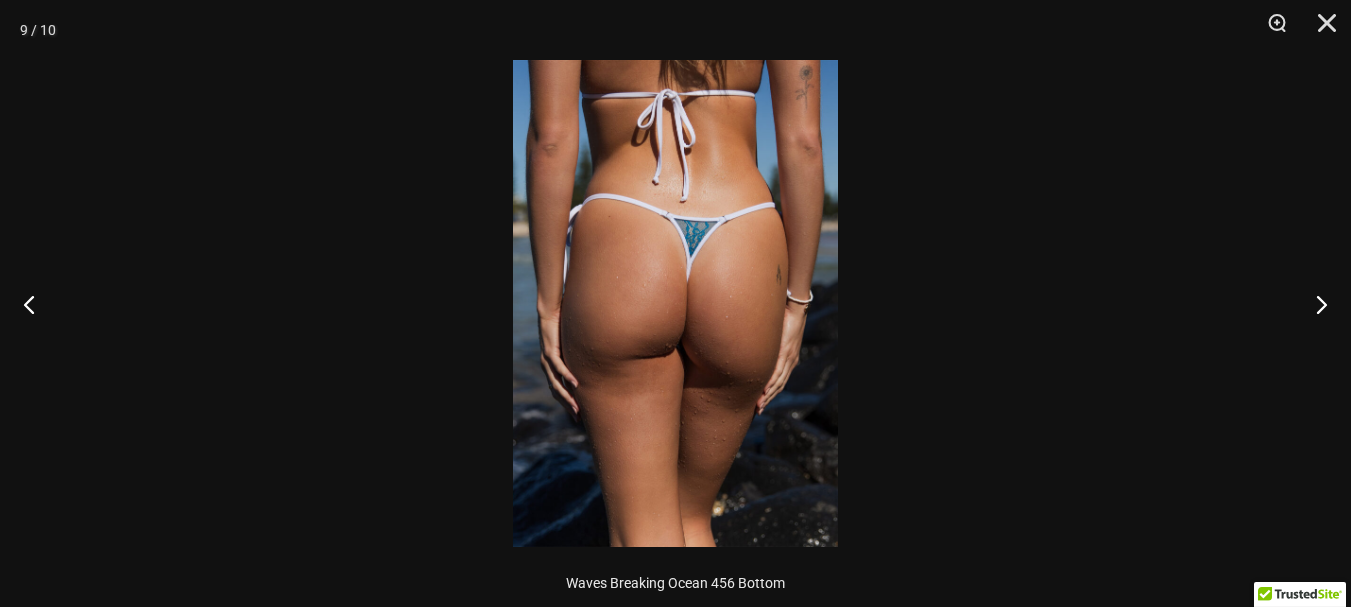 click at bounding box center [675, 303] 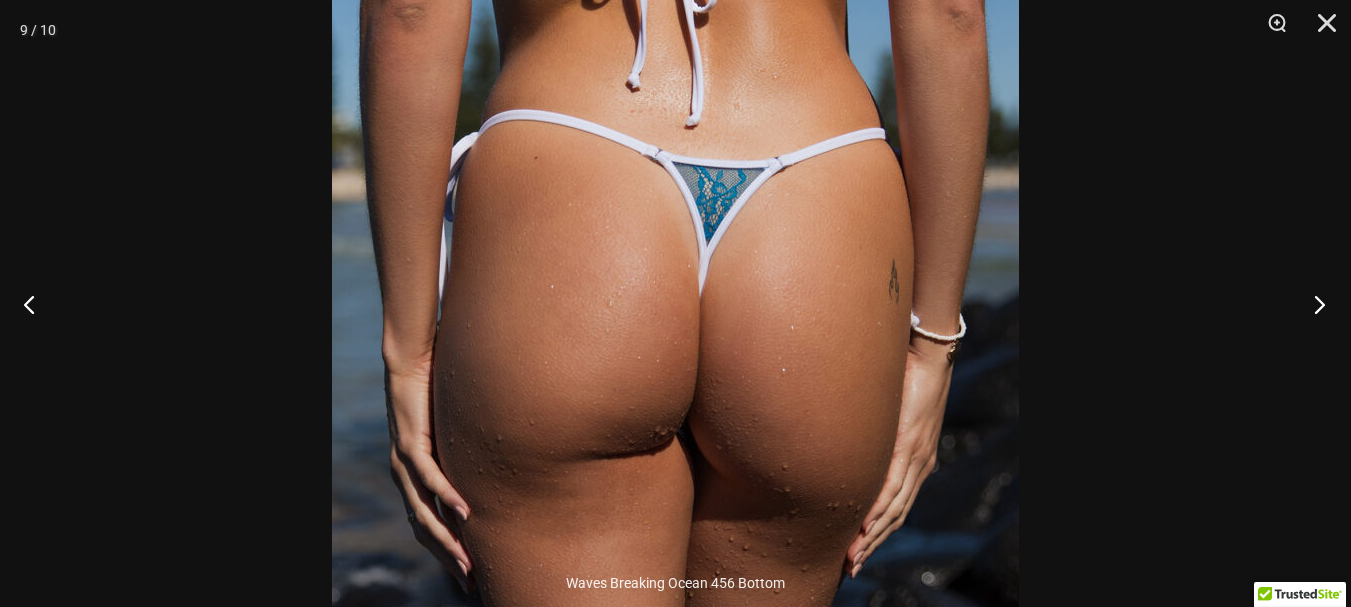 click at bounding box center (1313, 304) 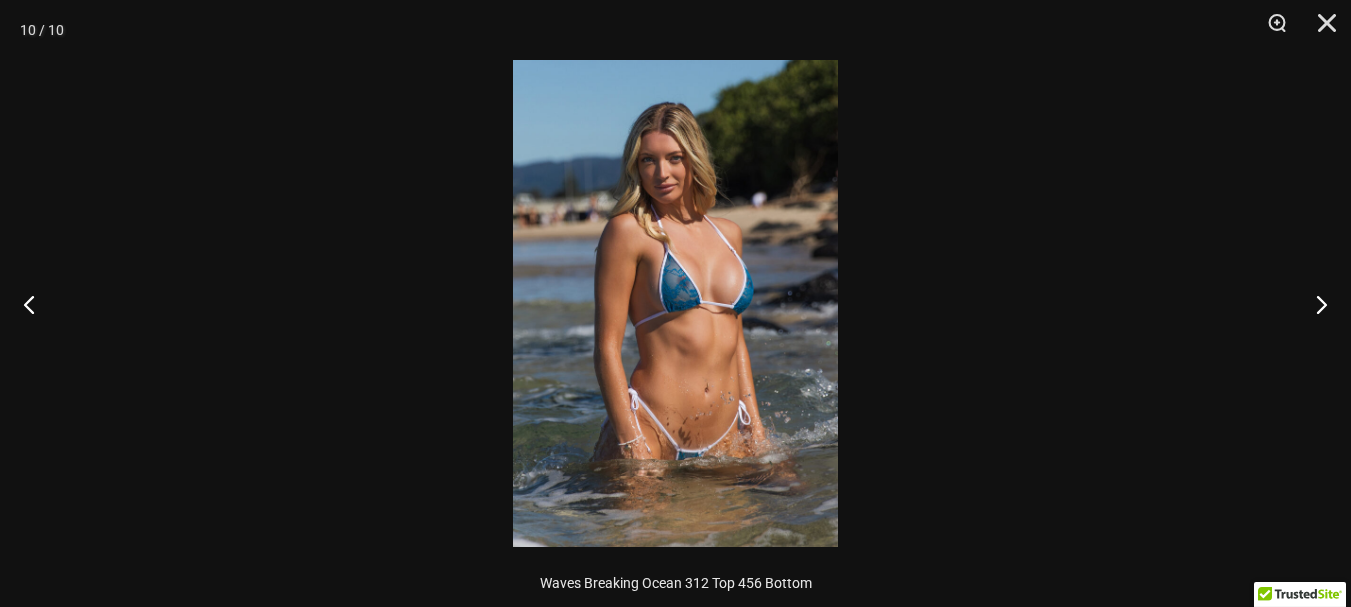 click at bounding box center [675, 303] 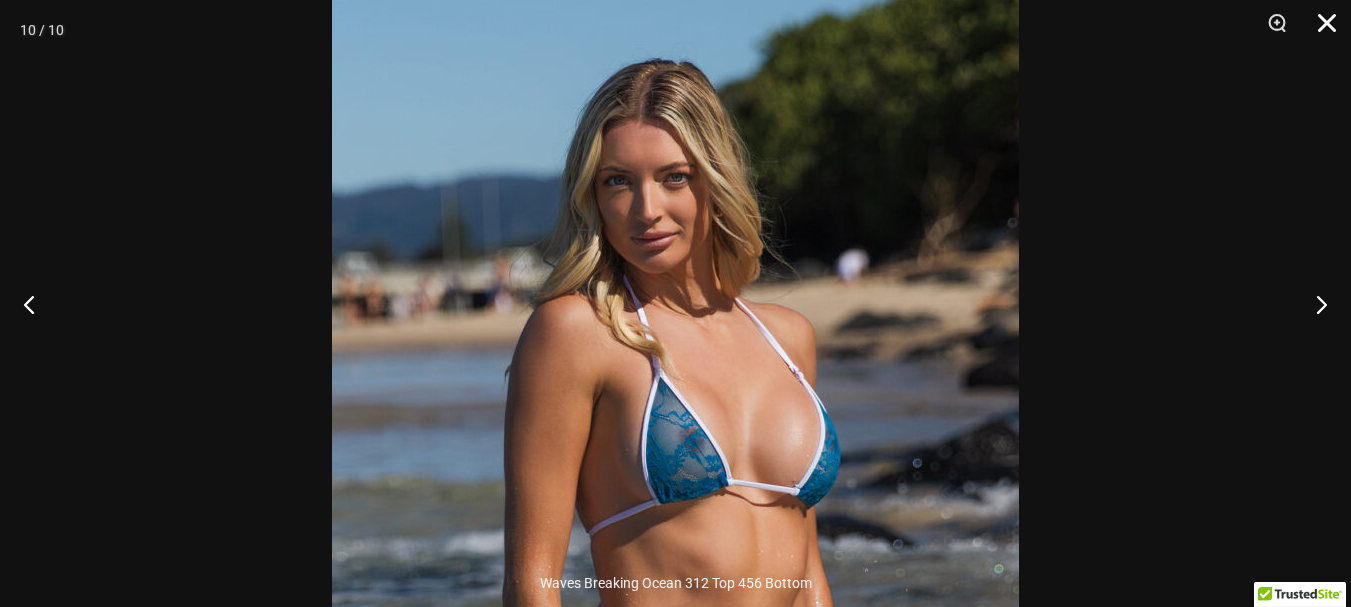 click at bounding box center [1320, 30] 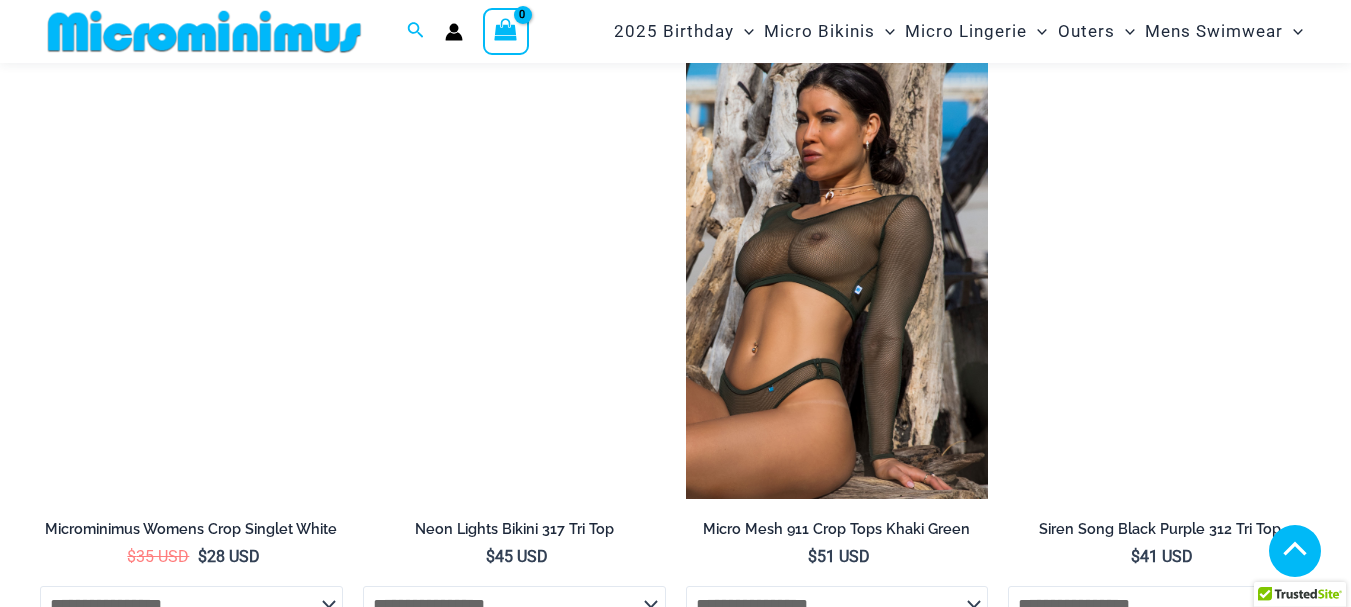 scroll, scrollTop: 2382, scrollLeft: 0, axis: vertical 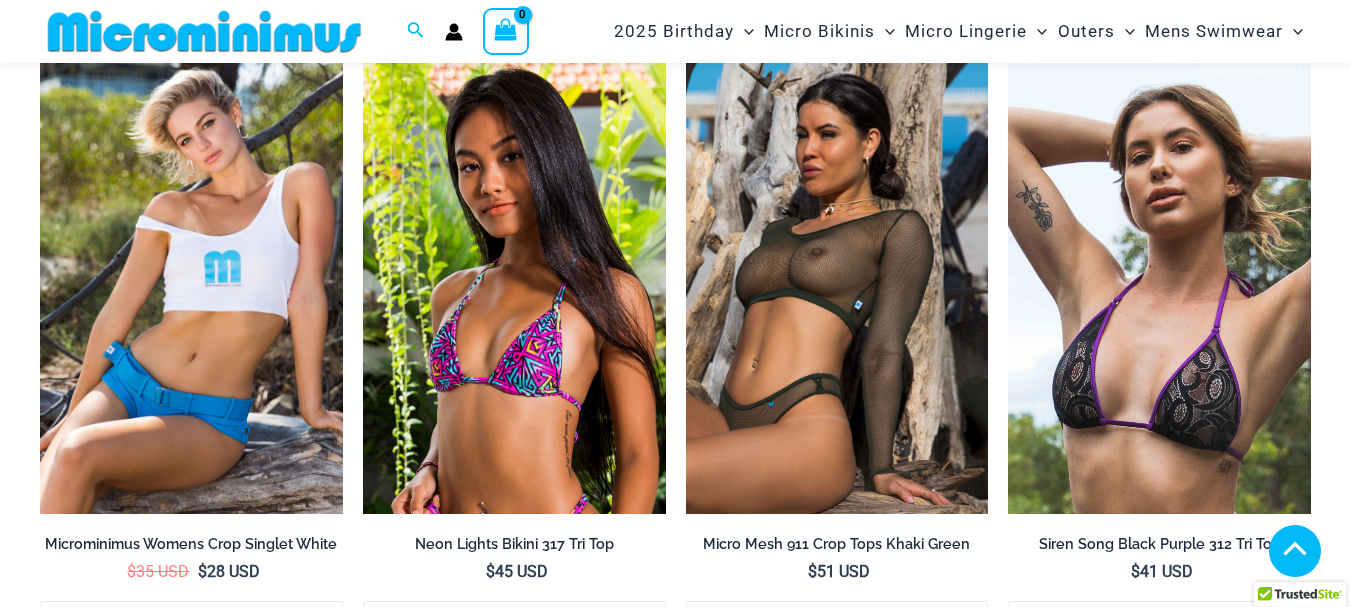 click at bounding box center (191, 287) 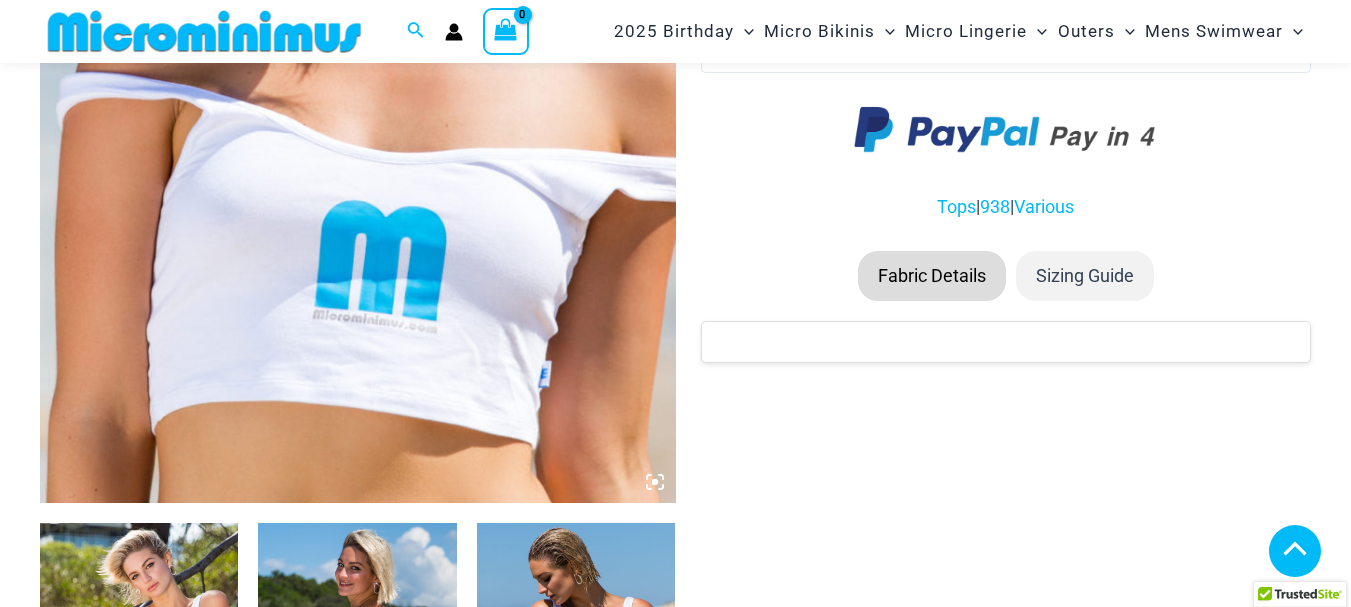 scroll, scrollTop: 582, scrollLeft: 0, axis: vertical 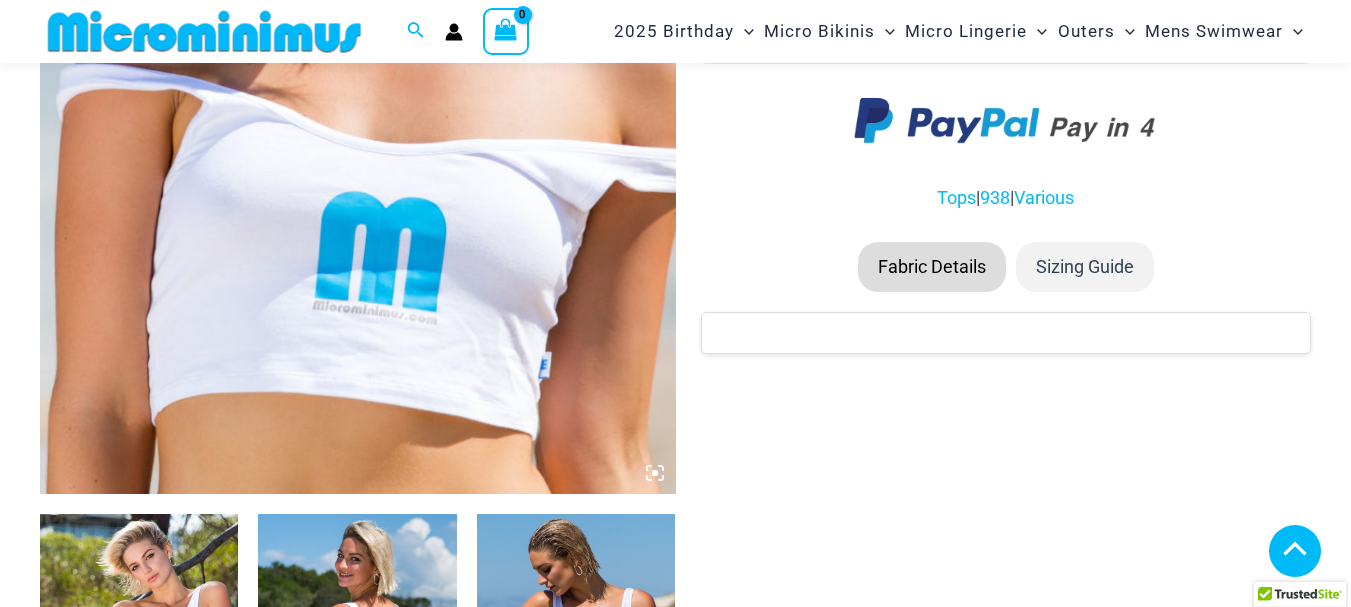 click 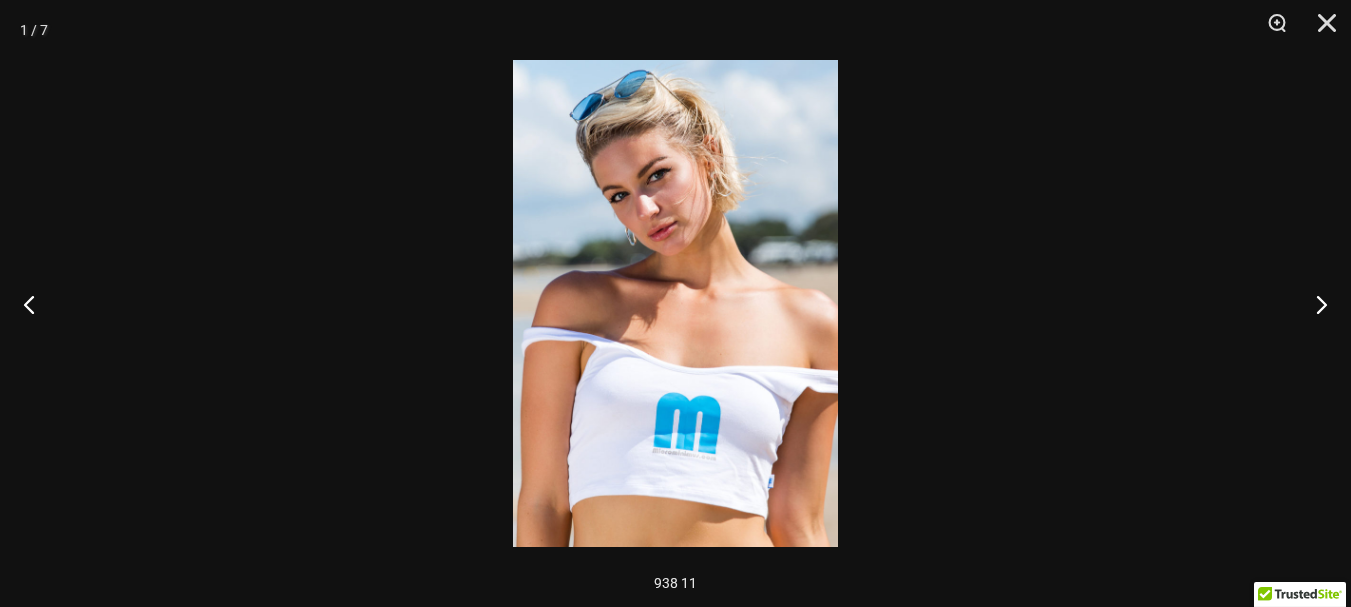 click at bounding box center [675, 303] 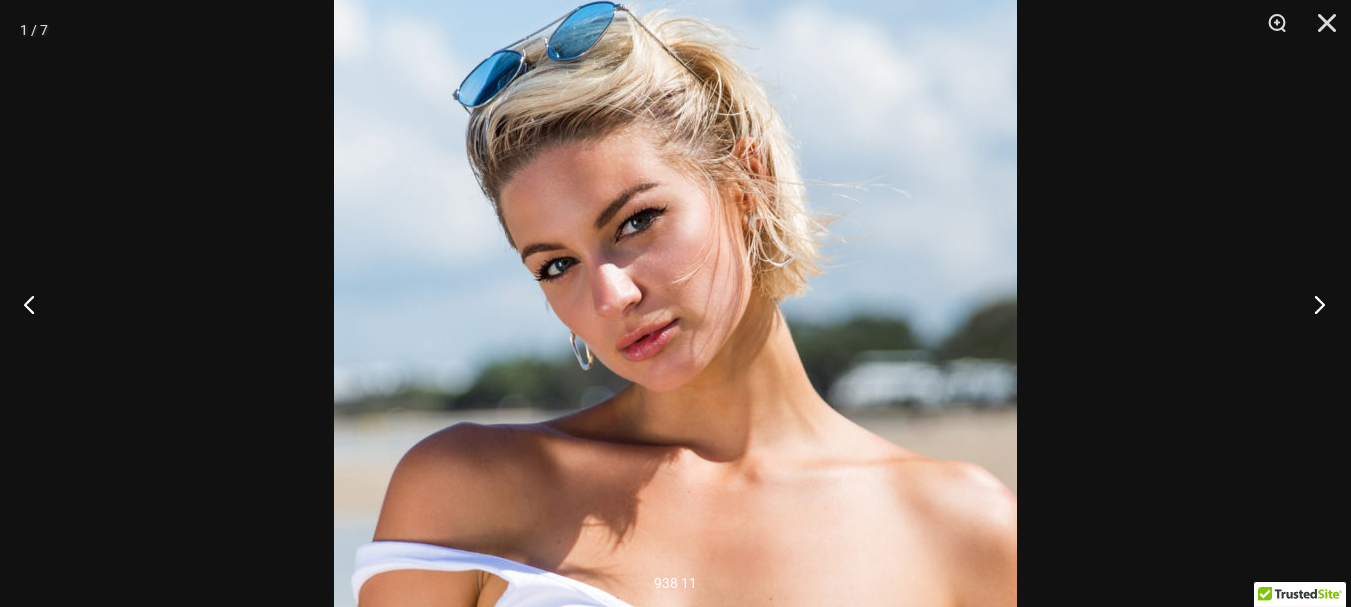 click at bounding box center [1313, 304] 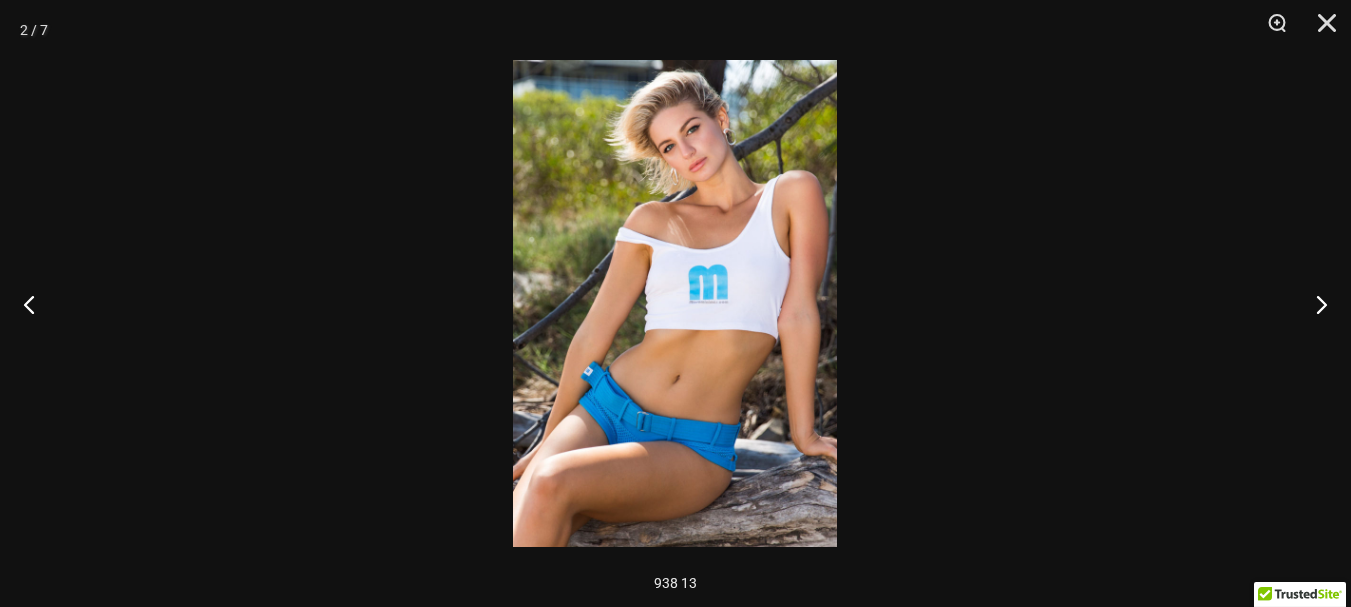 click at bounding box center (675, 303) 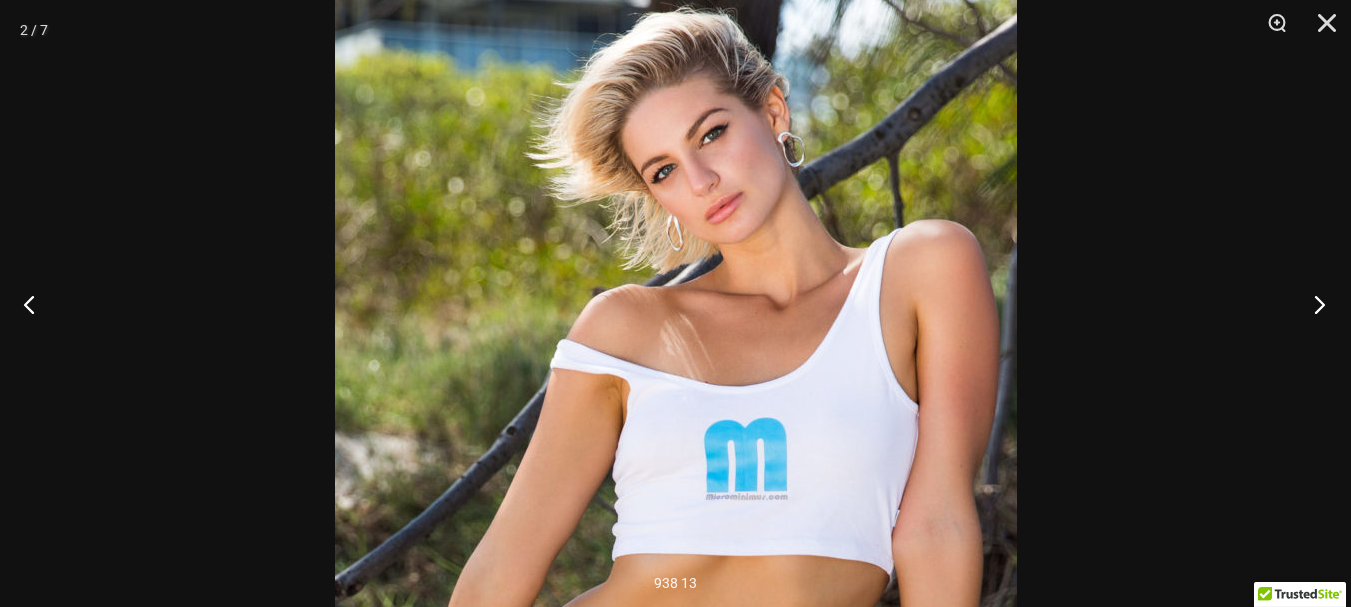 click at bounding box center (1313, 304) 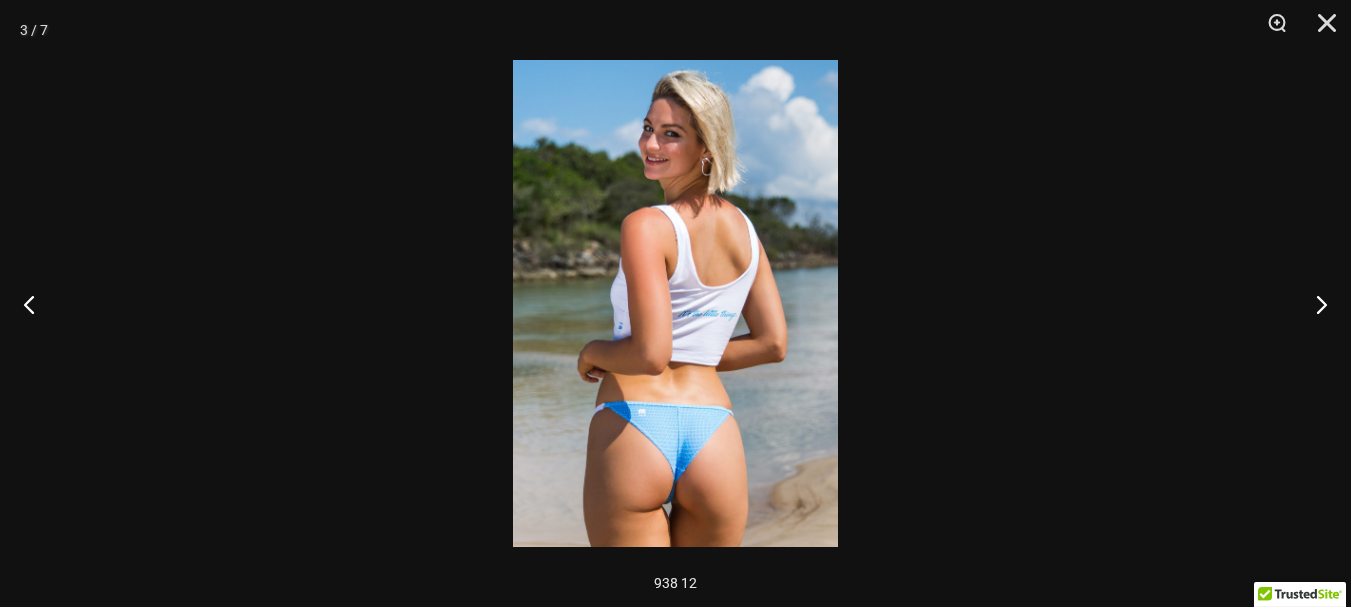 click at bounding box center [675, 303] 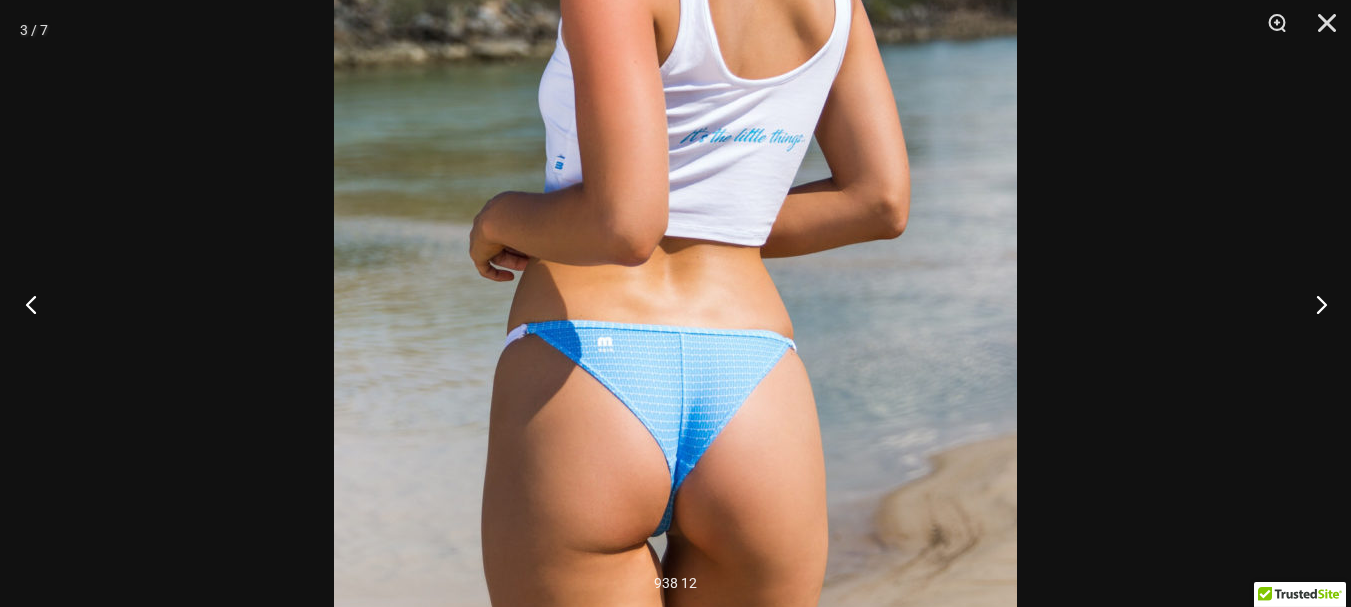click at bounding box center [37, 304] 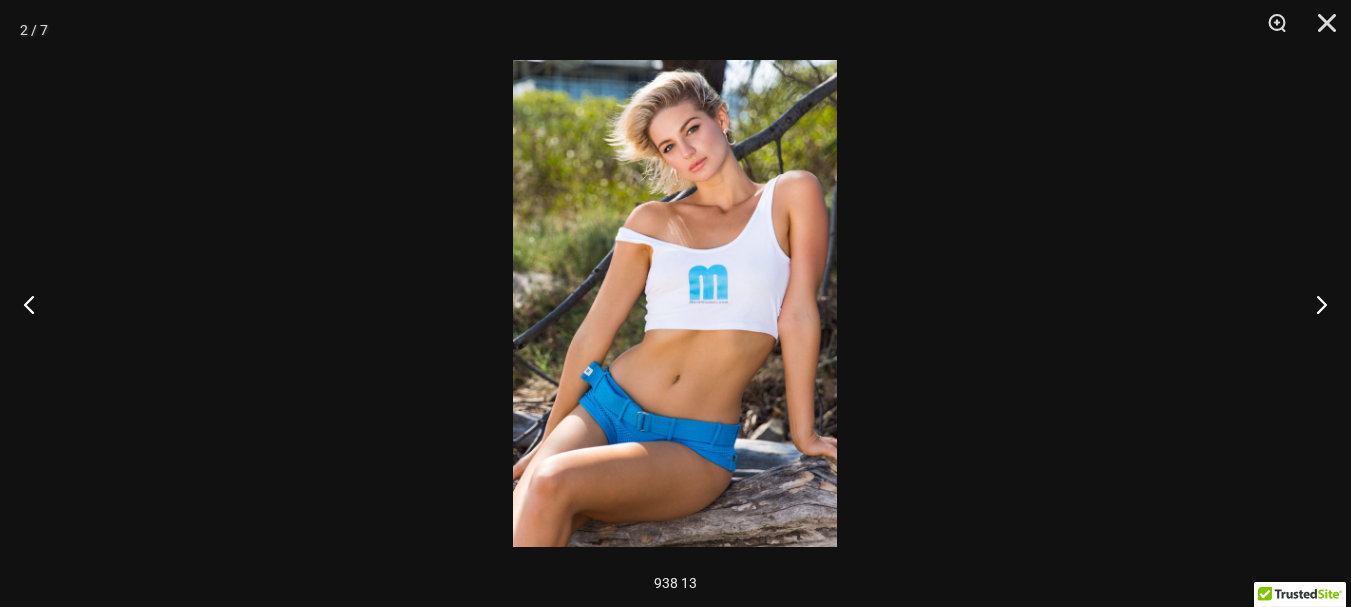 click at bounding box center (675, 303) 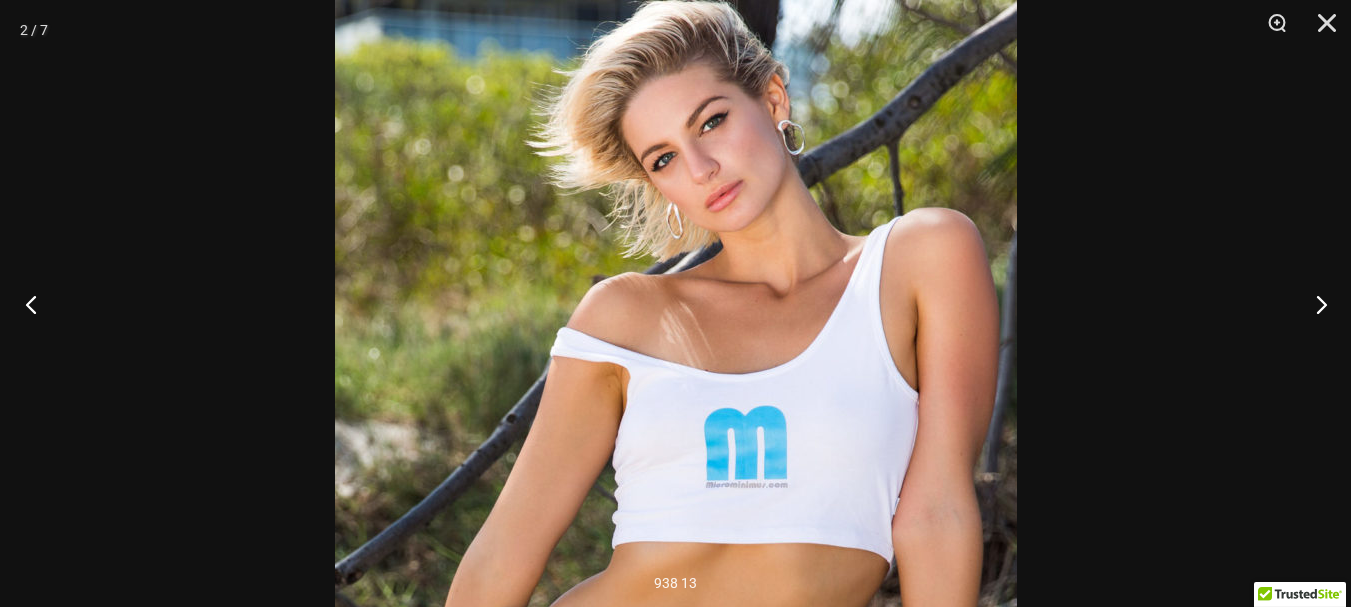 click at bounding box center (37, 304) 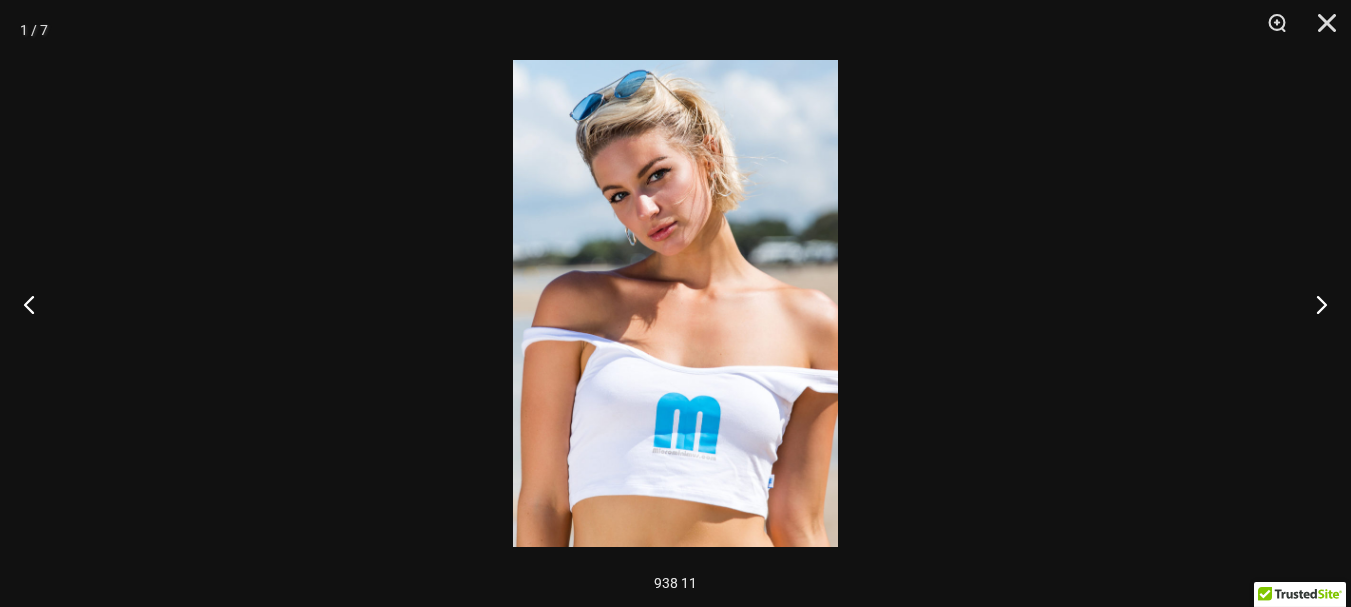 click at bounding box center (675, 303) 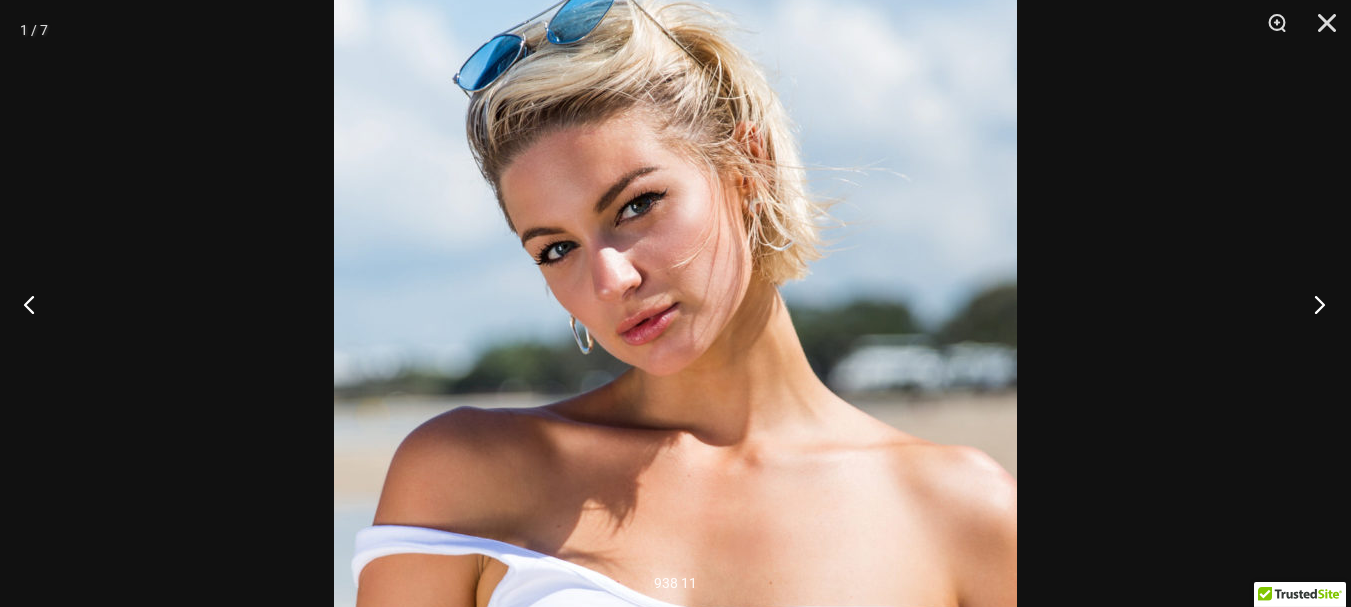 click at bounding box center (1313, 304) 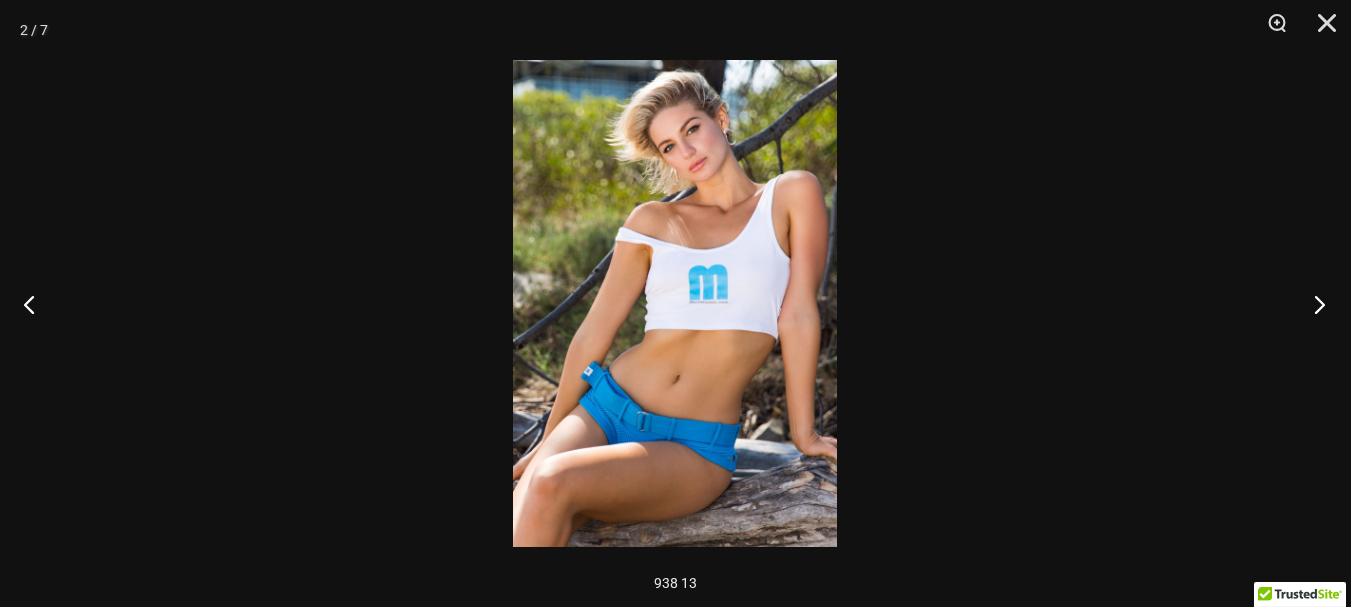 click at bounding box center (1313, 304) 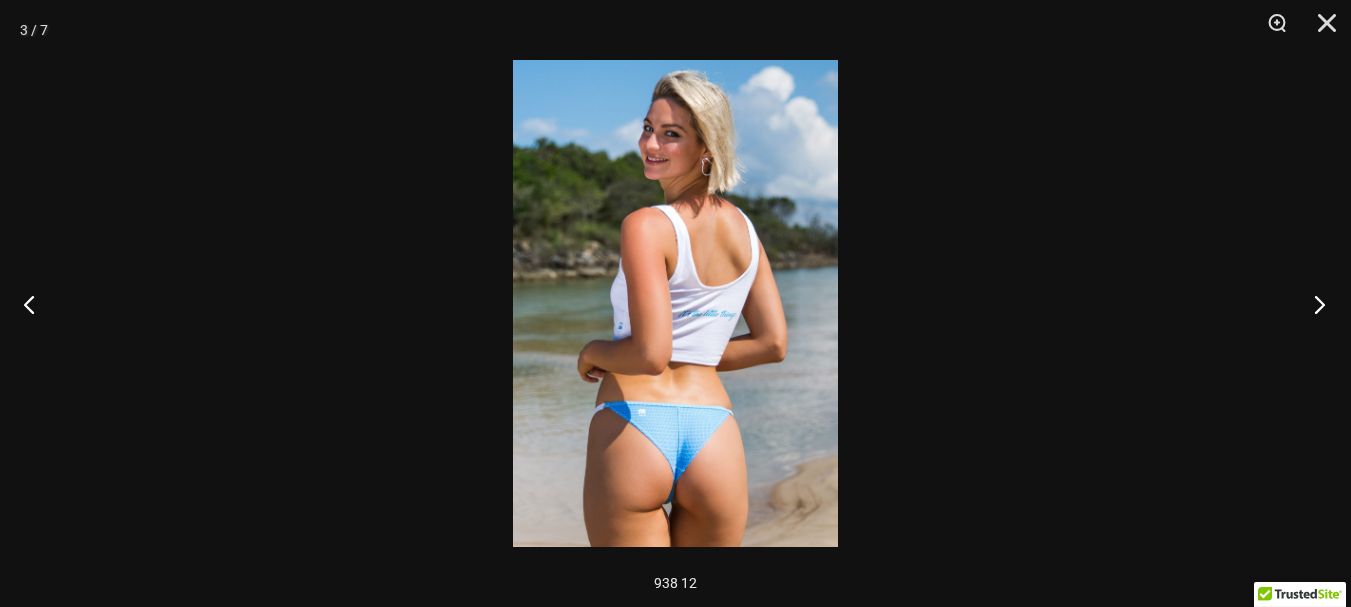 click at bounding box center (1313, 304) 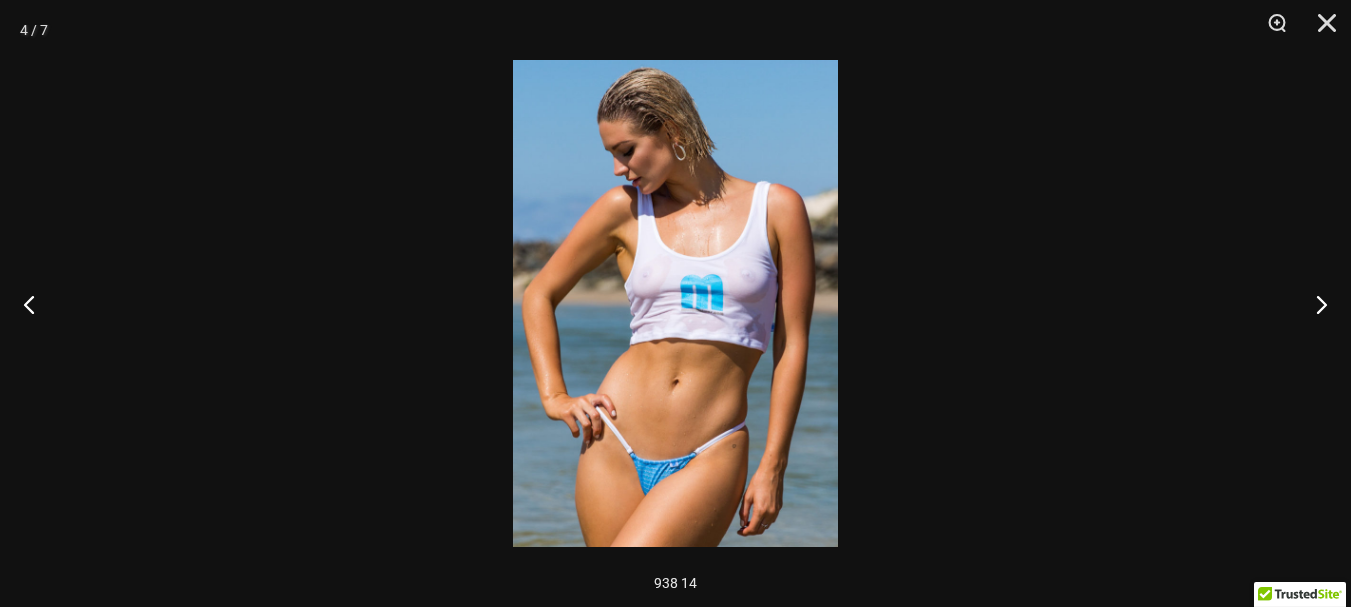 click at bounding box center [675, 303] 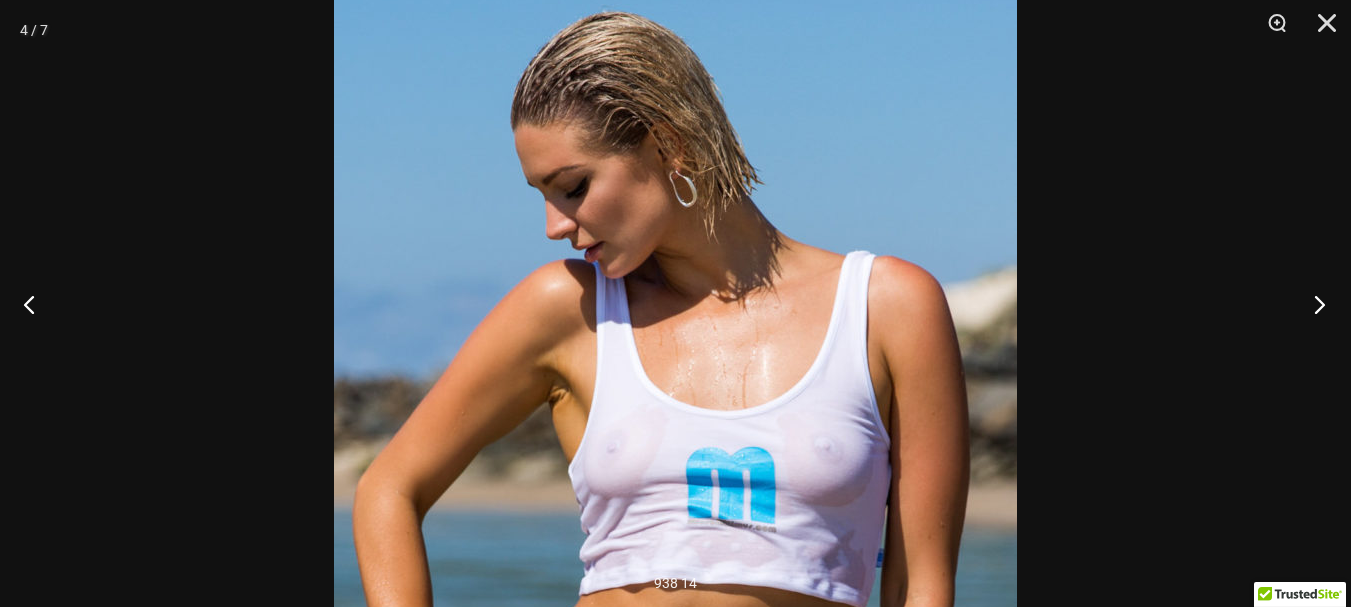 click at bounding box center [1313, 304] 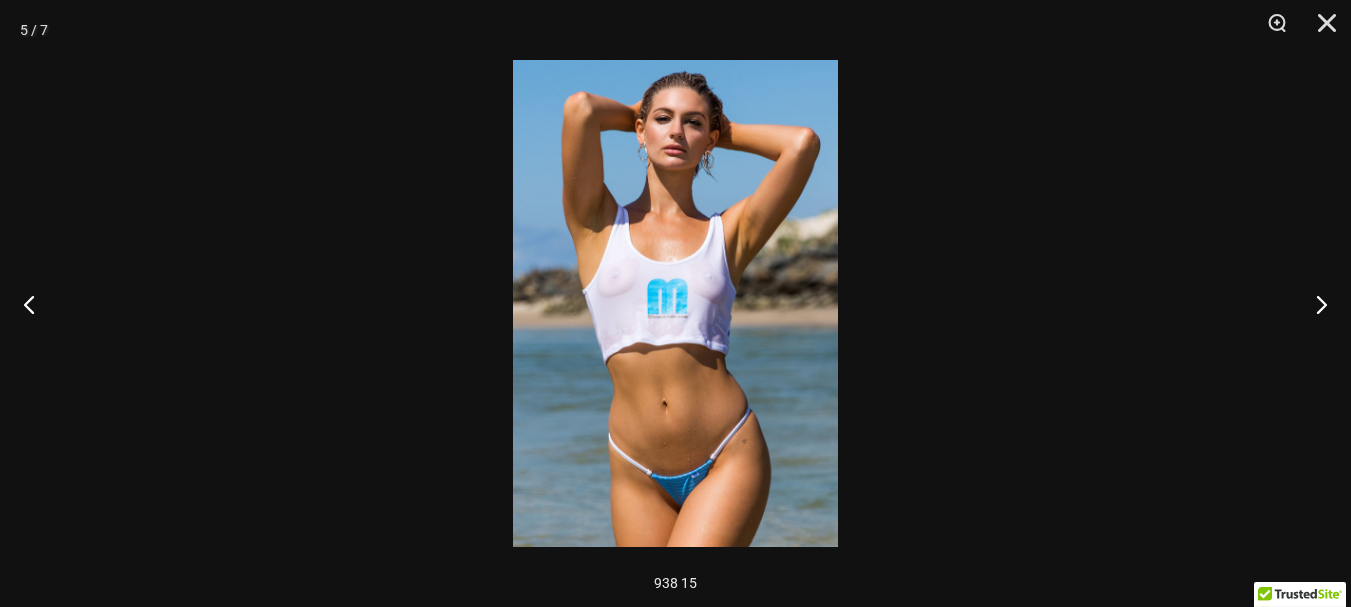 click at bounding box center (675, 303) 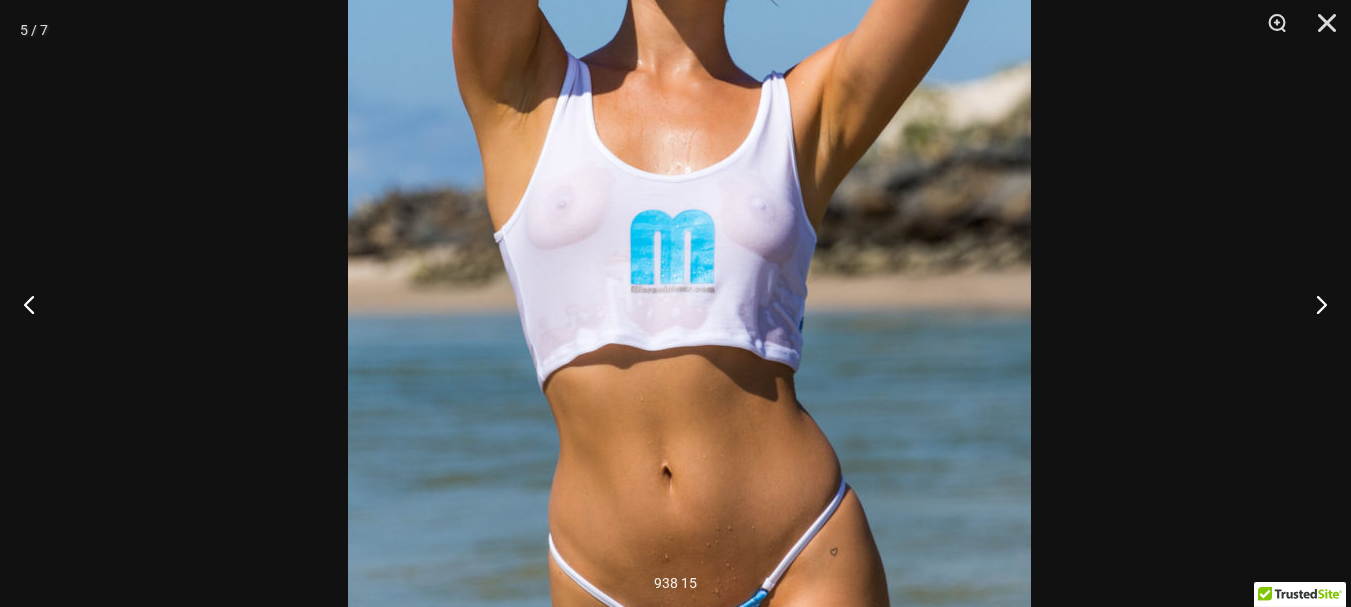 click at bounding box center (689, 262) 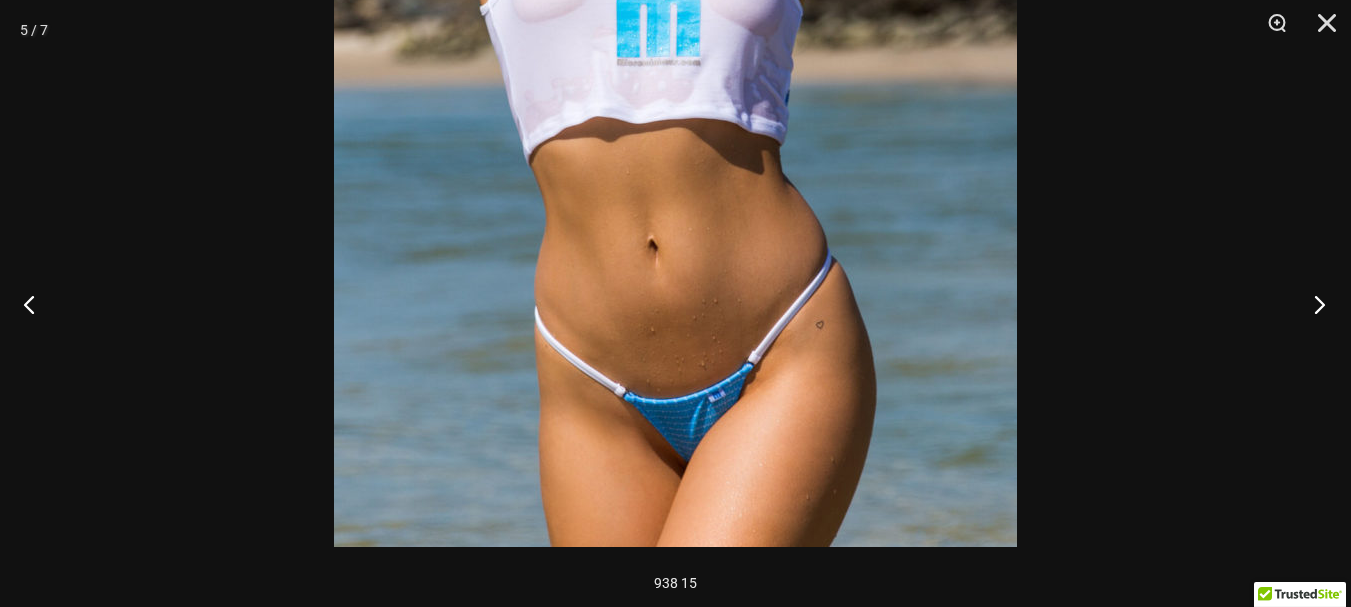 click at bounding box center (1313, 304) 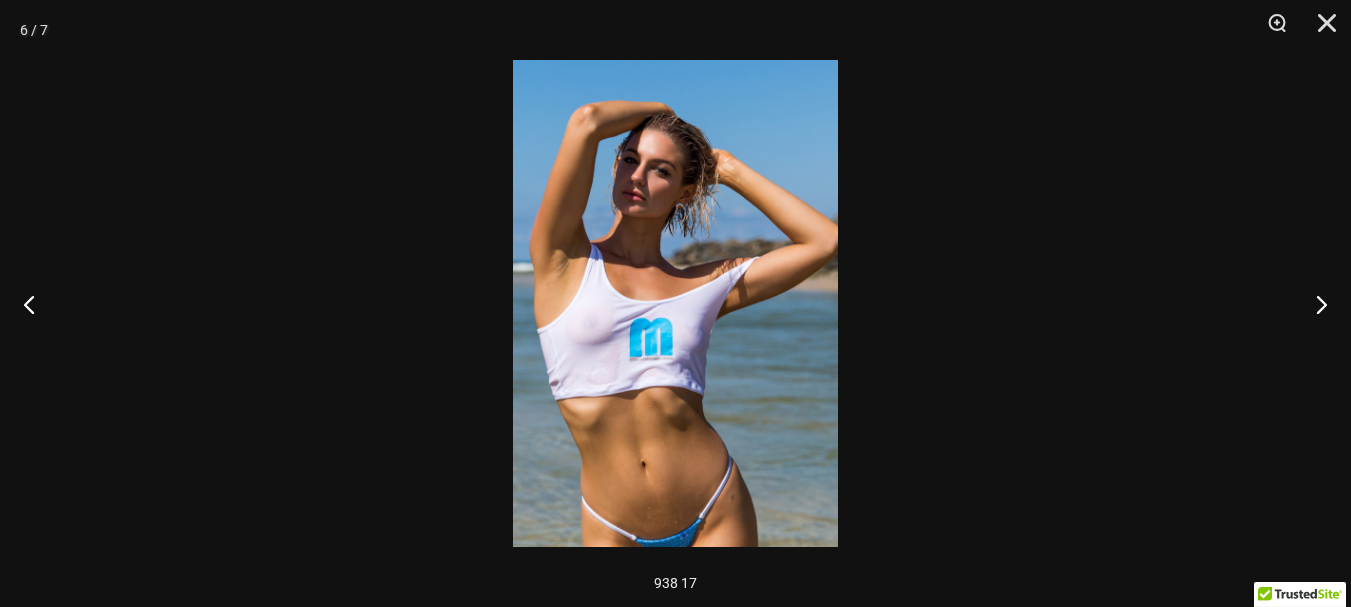 click at bounding box center [675, 303] 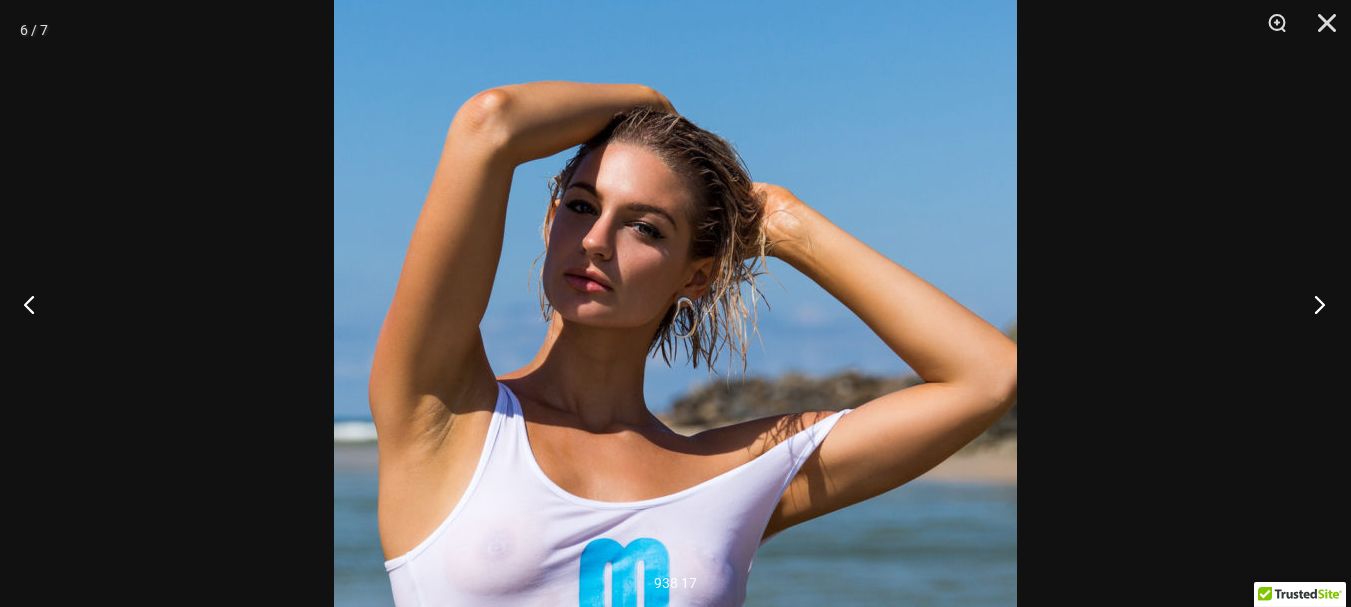click at bounding box center (1313, 304) 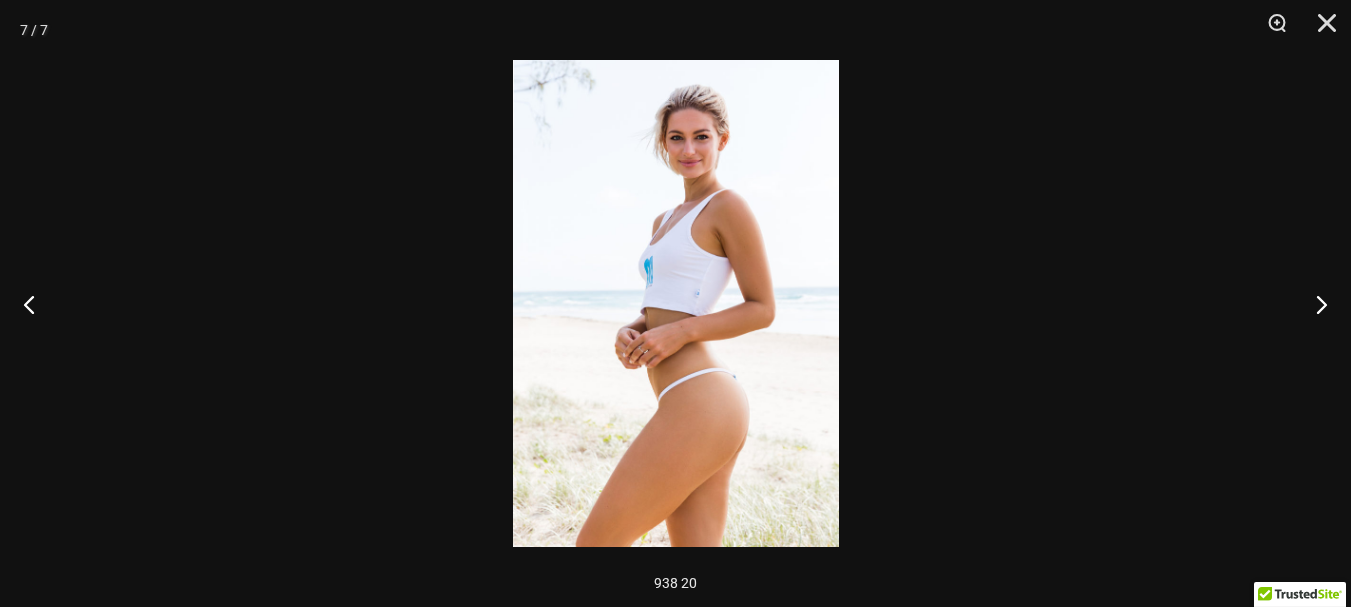 click at bounding box center [676, 303] 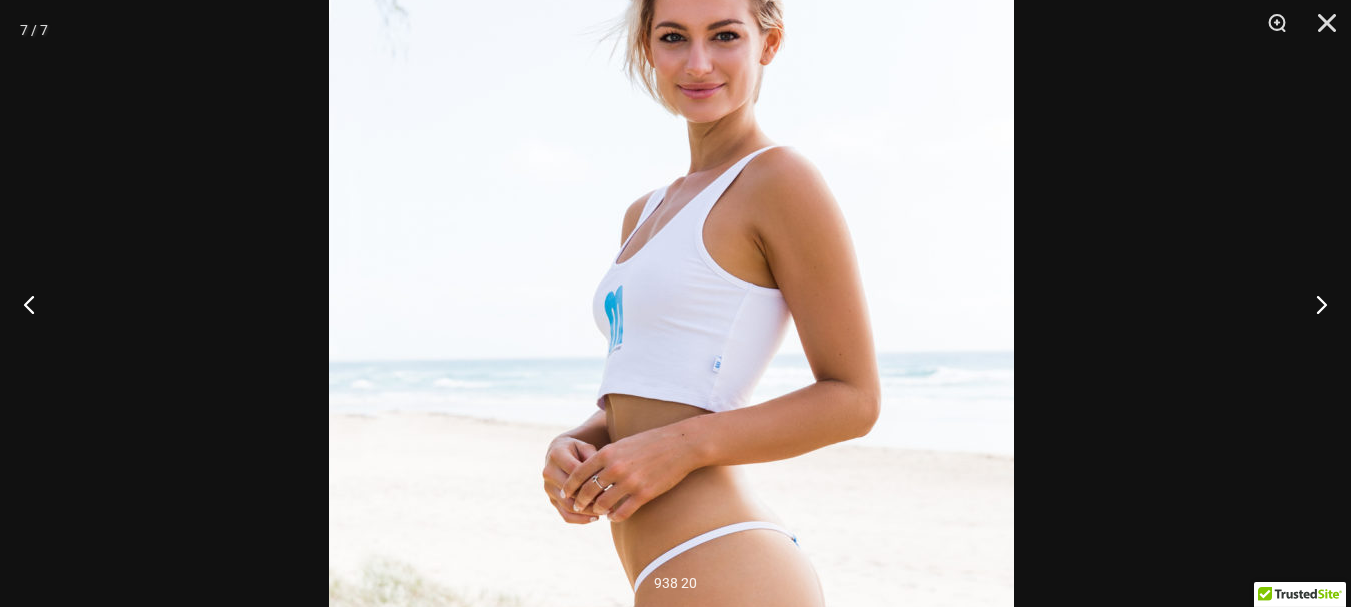 click at bounding box center (671, 386) 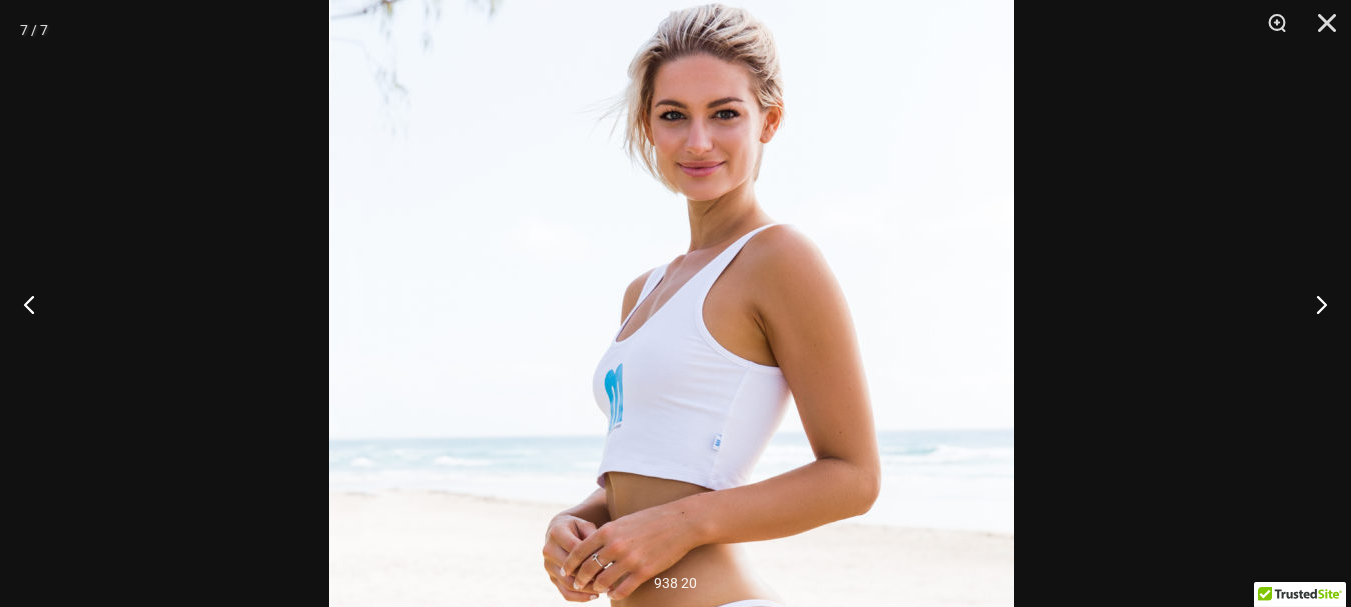 click at bounding box center [671, 464] 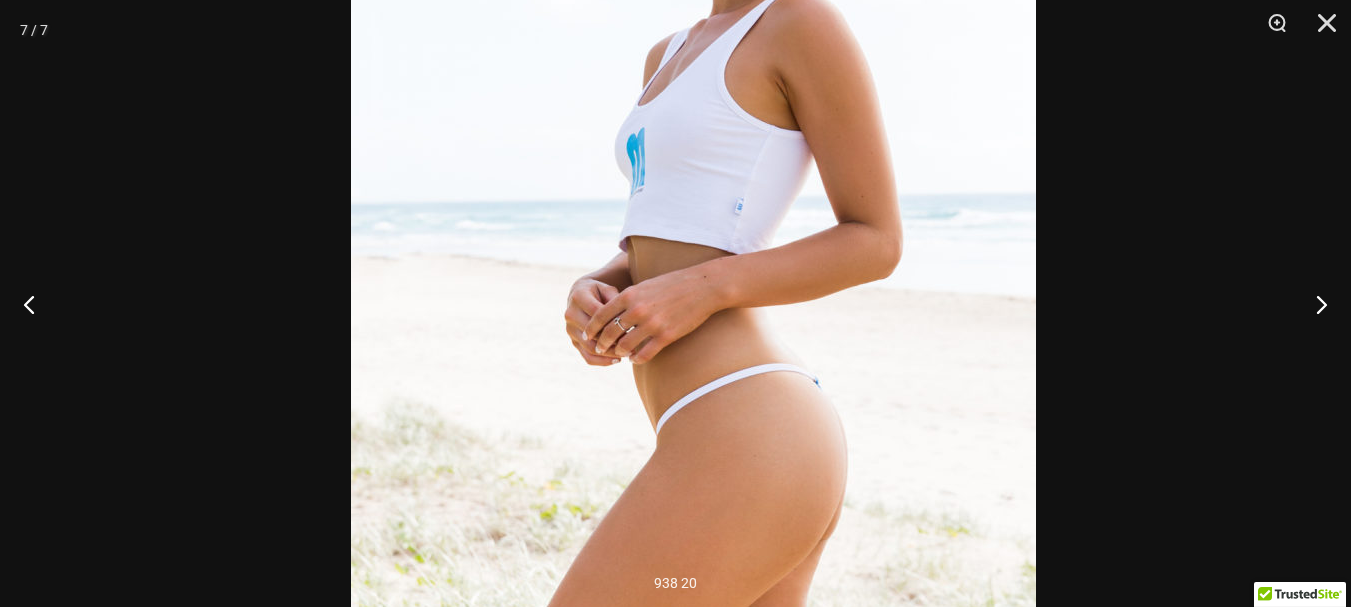 click on "7 / 7 938 20" at bounding box center [675, 303] 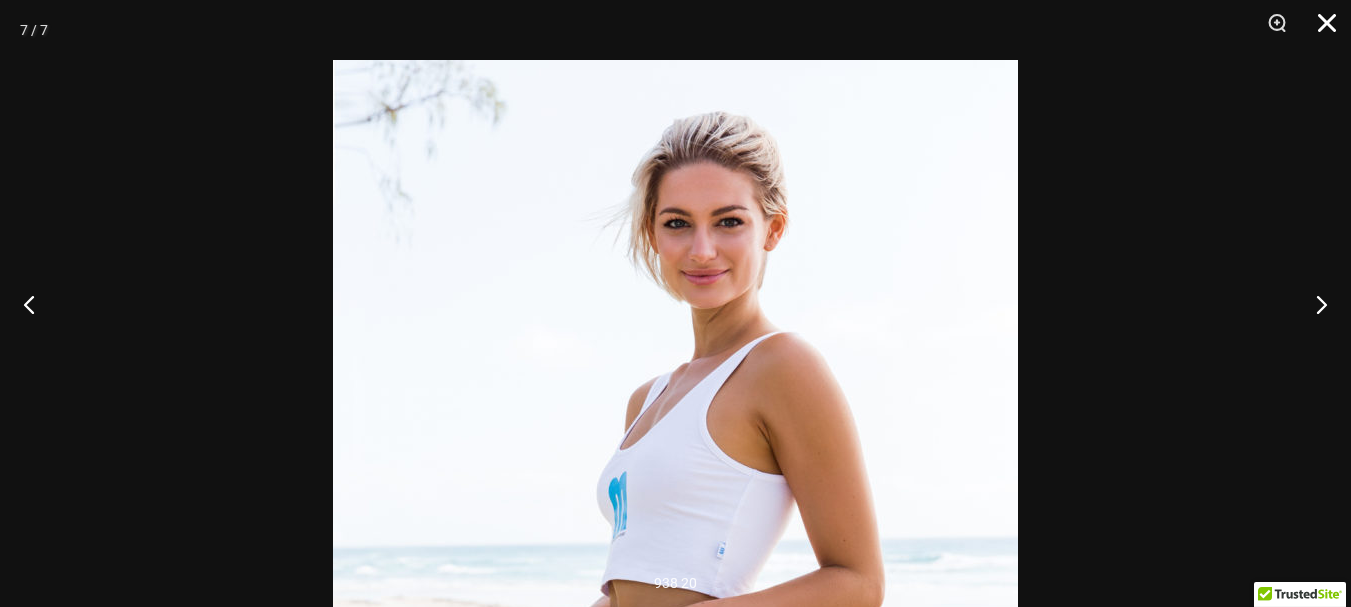 click at bounding box center [1320, 30] 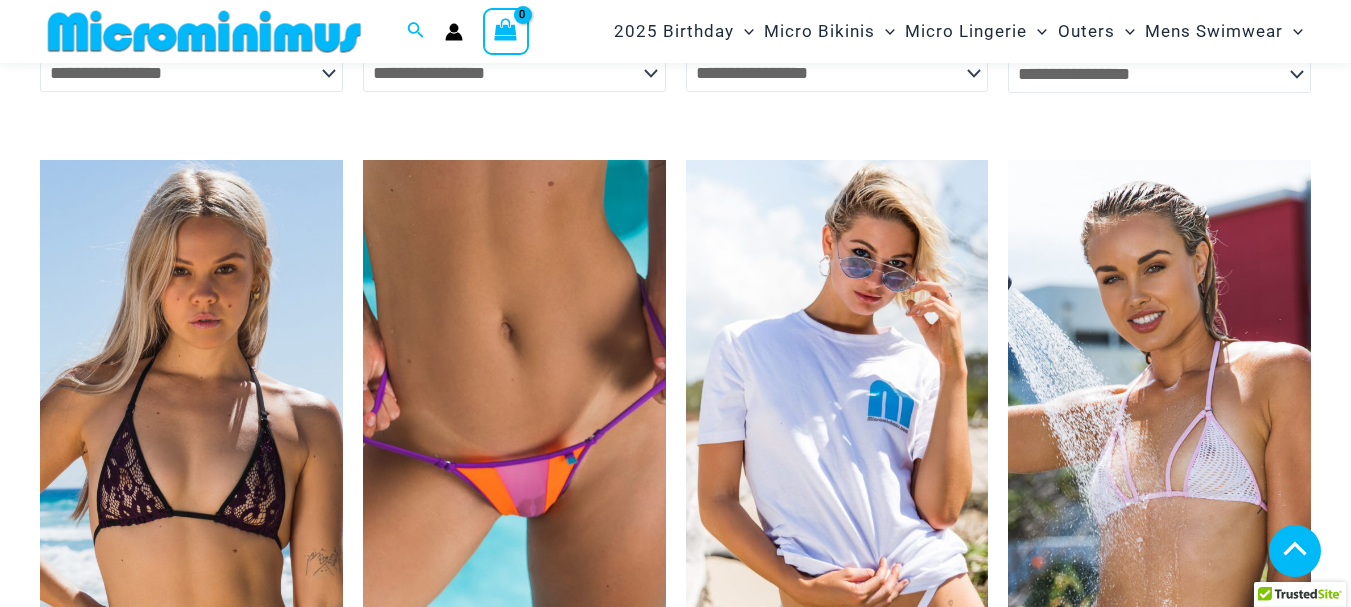 scroll, scrollTop: 2382, scrollLeft: 0, axis: vertical 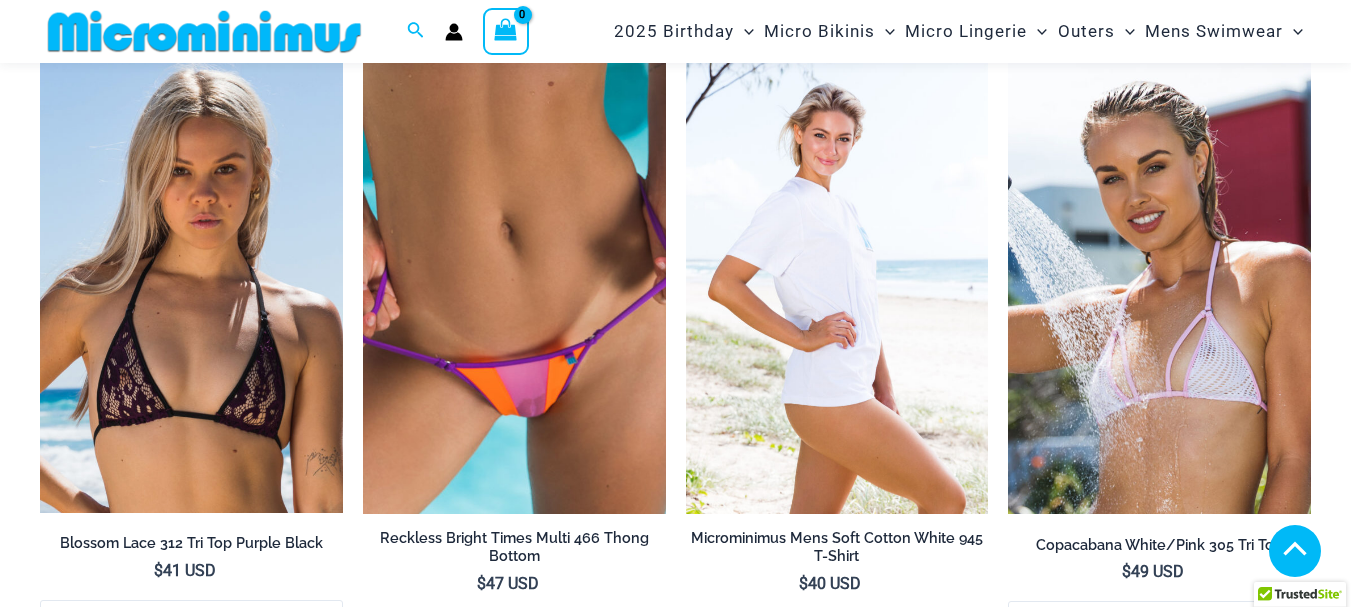 click at bounding box center [837, 287] 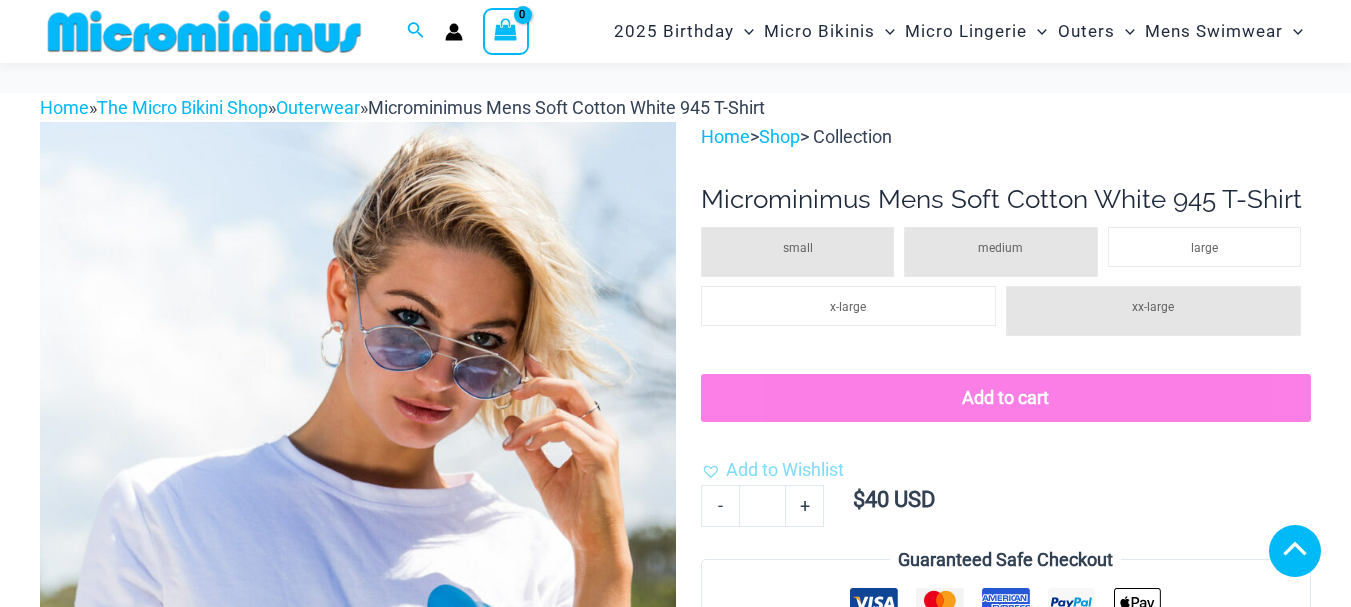 scroll, scrollTop: 482, scrollLeft: 0, axis: vertical 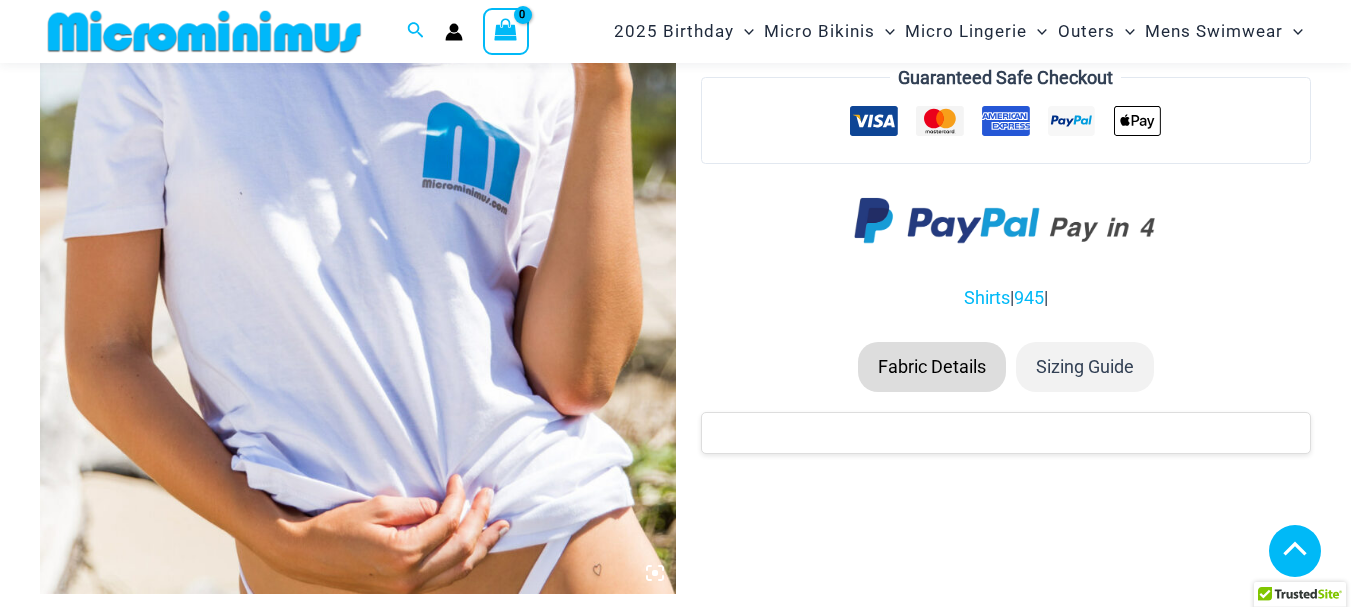click at bounding box center [358, 116] 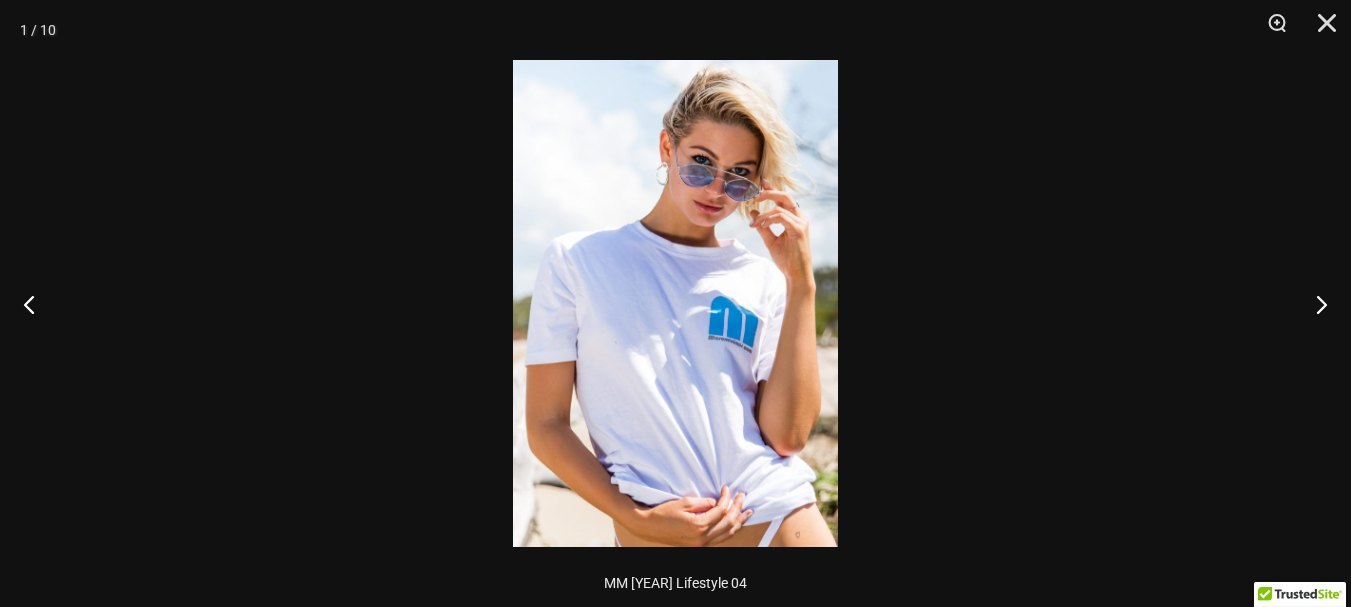 click at bounding box center (675, 303) 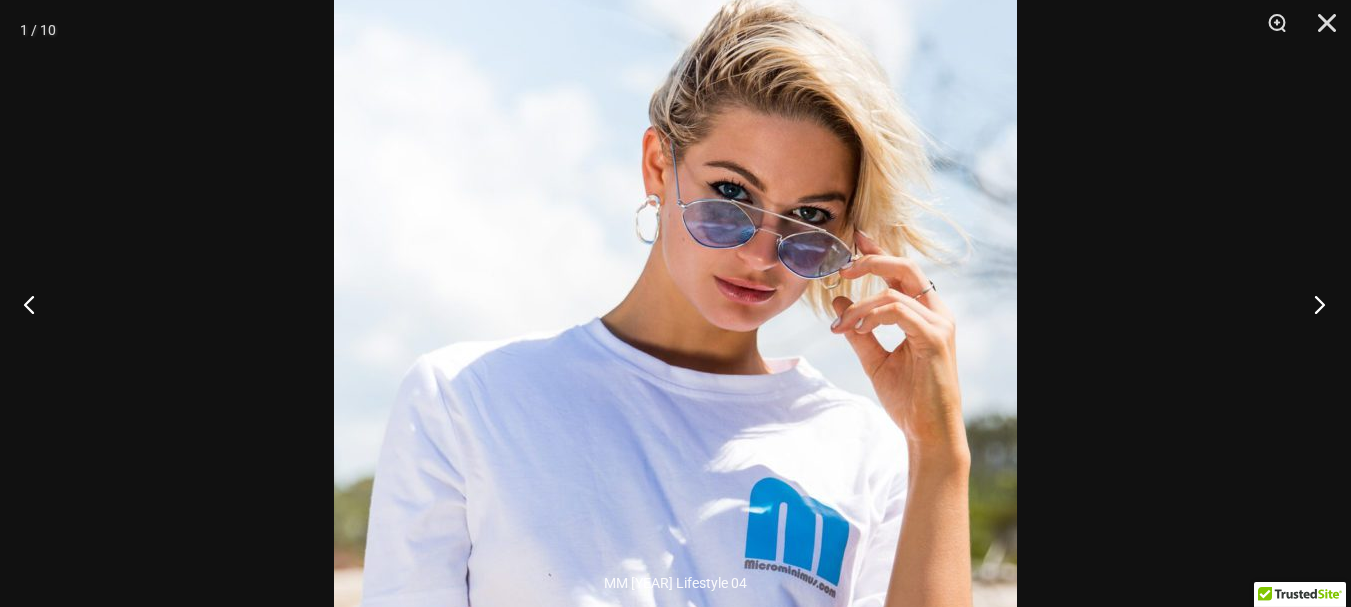 click at bounding box center (1313, 304) 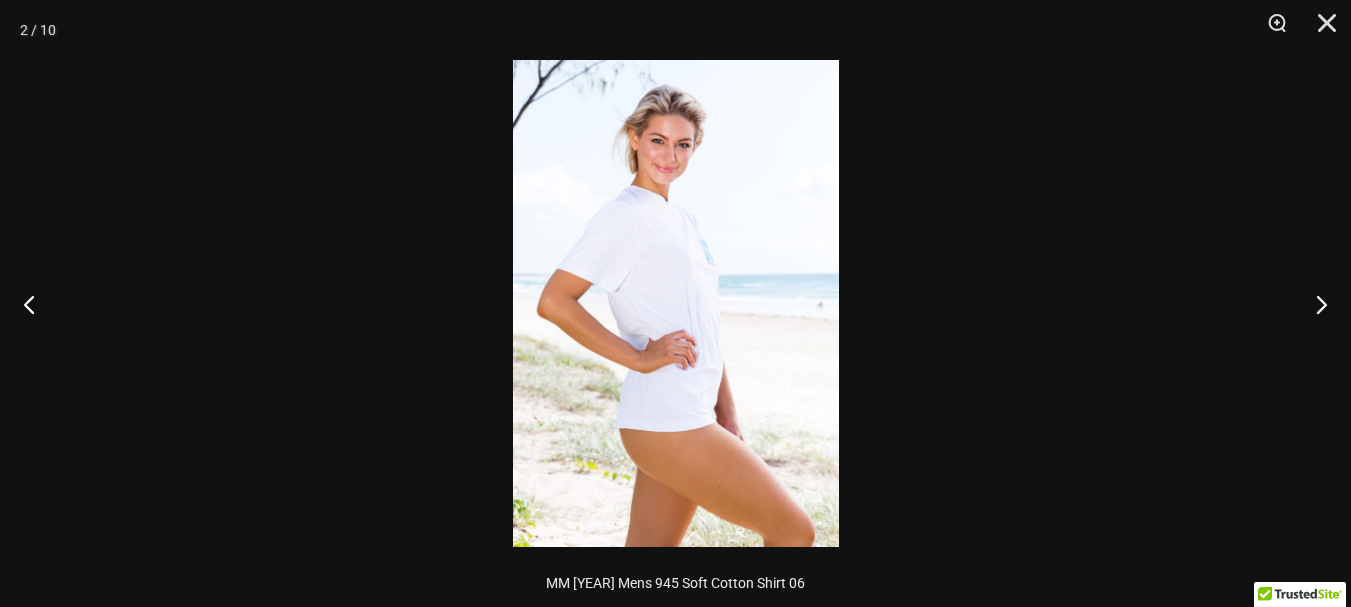 click at bounding box center [676, 303] 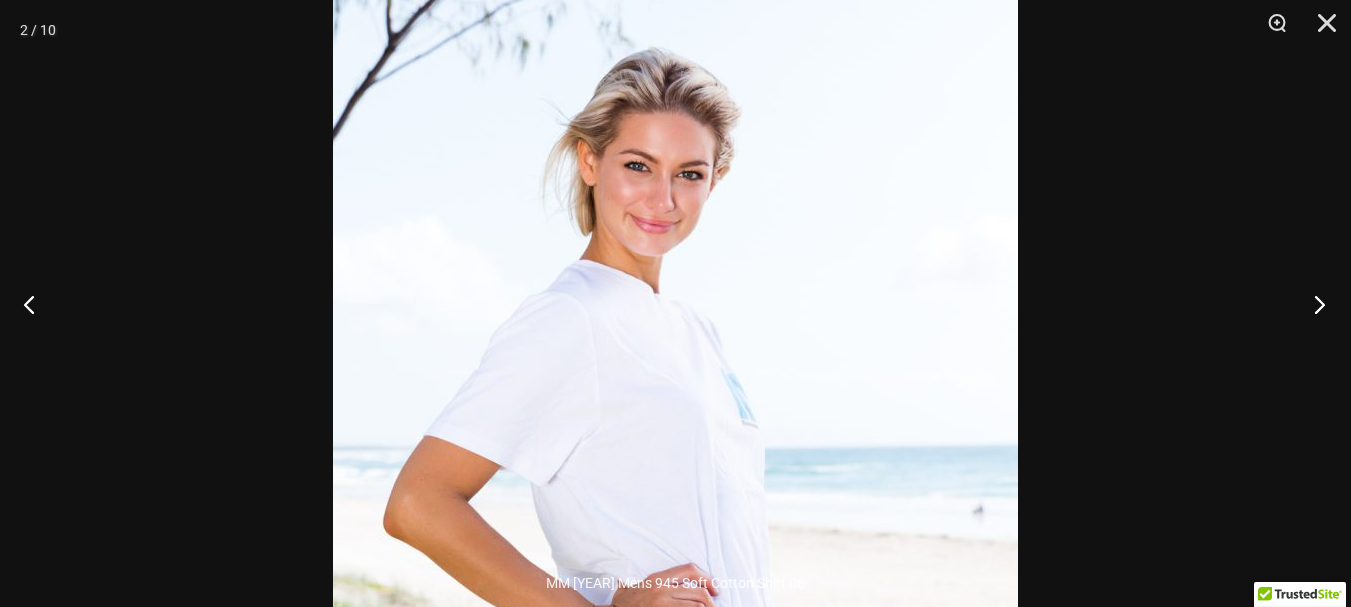 click at bounding box center [1313, 304] 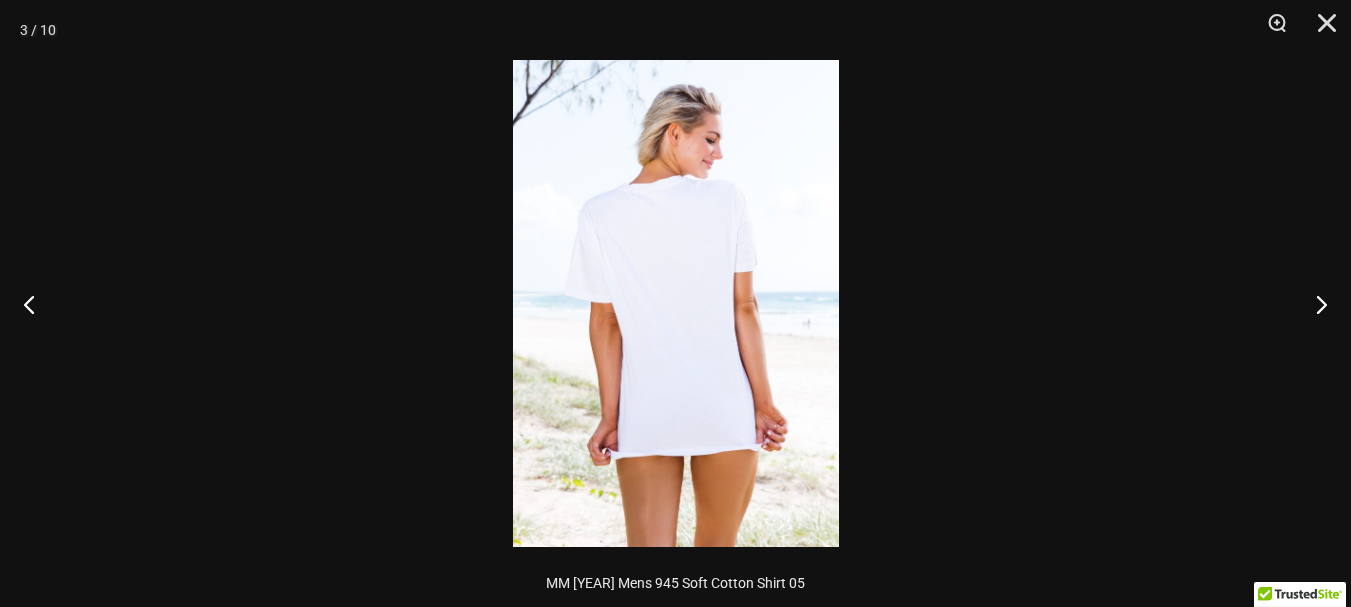 click at bounding box center [676, 303] 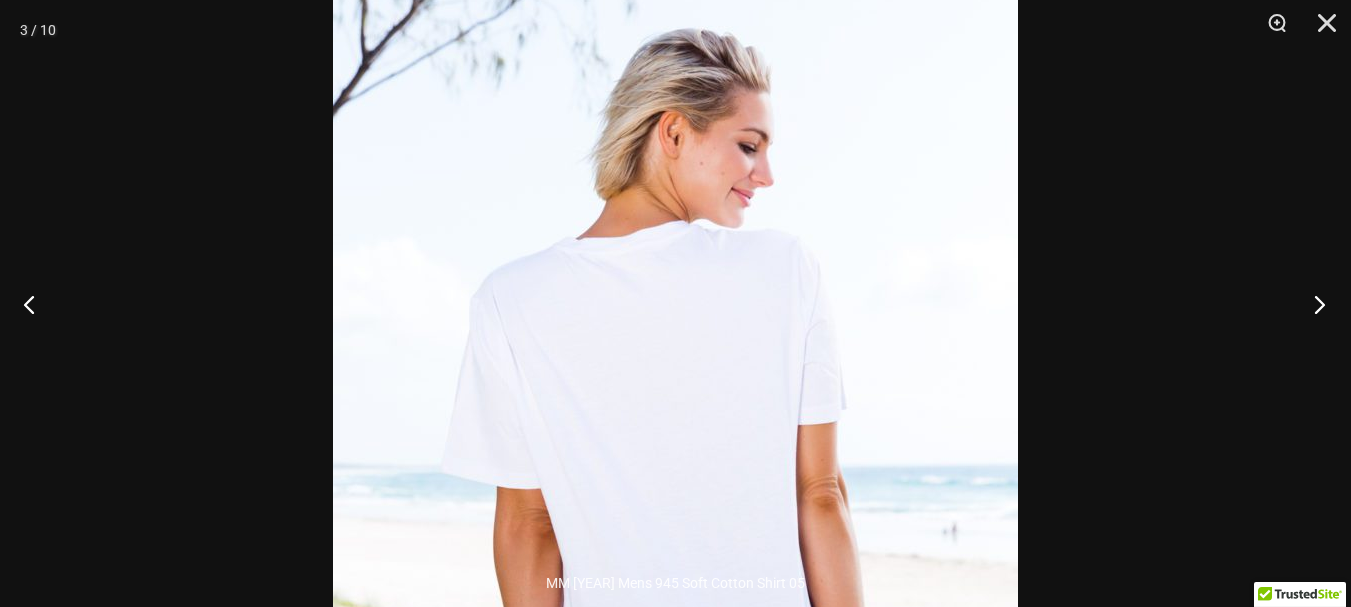 click at bounding box center [1313, 304] 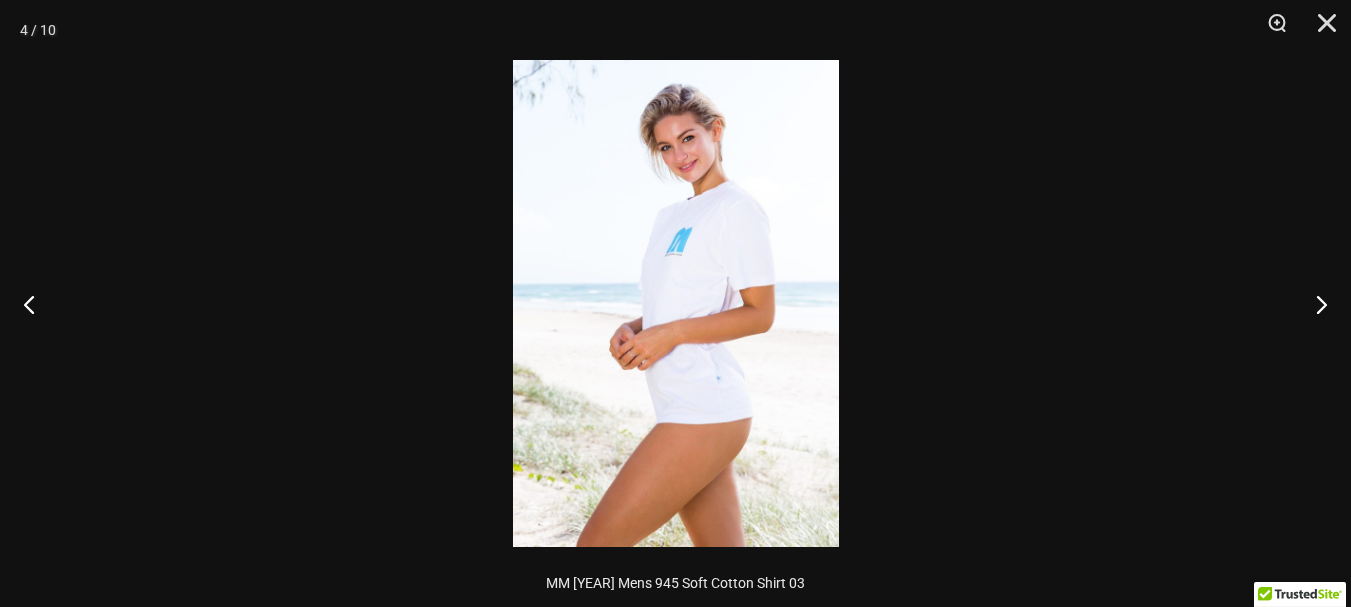 click at bounding box center [676, 303] 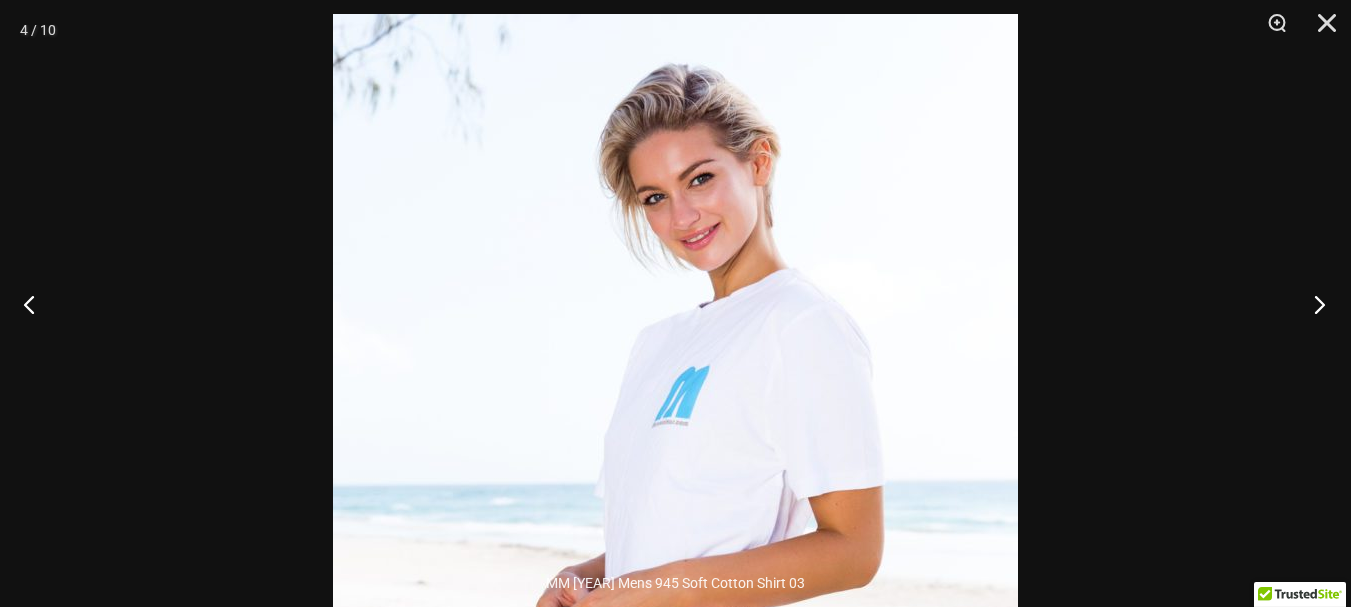 click at bounding box center [1313, 304] 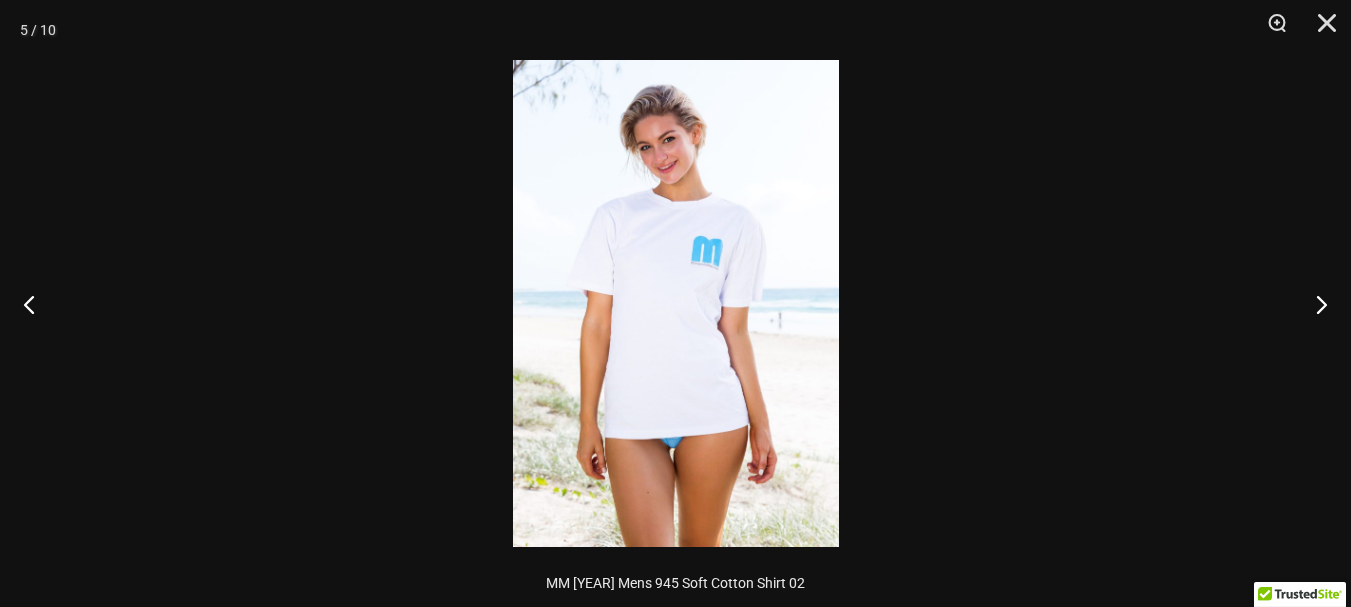 click at bounding box center [676, 303] 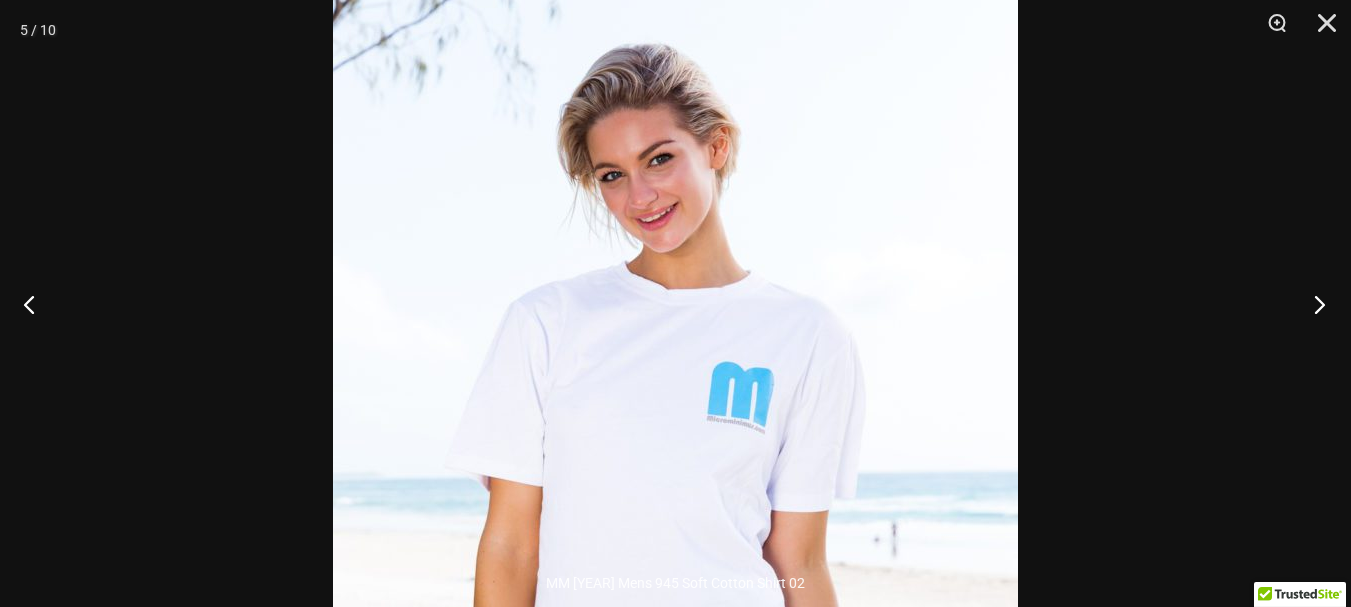 click at bounding box center [1313, 304] 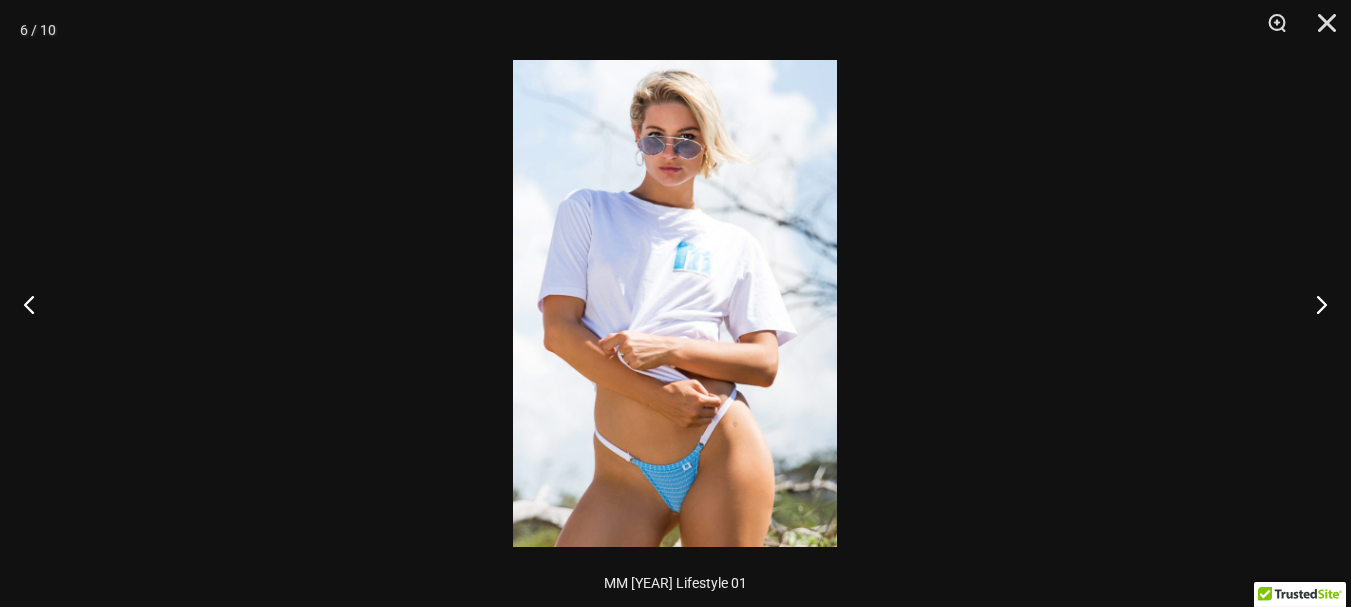 click at bounding box center [675, 303] 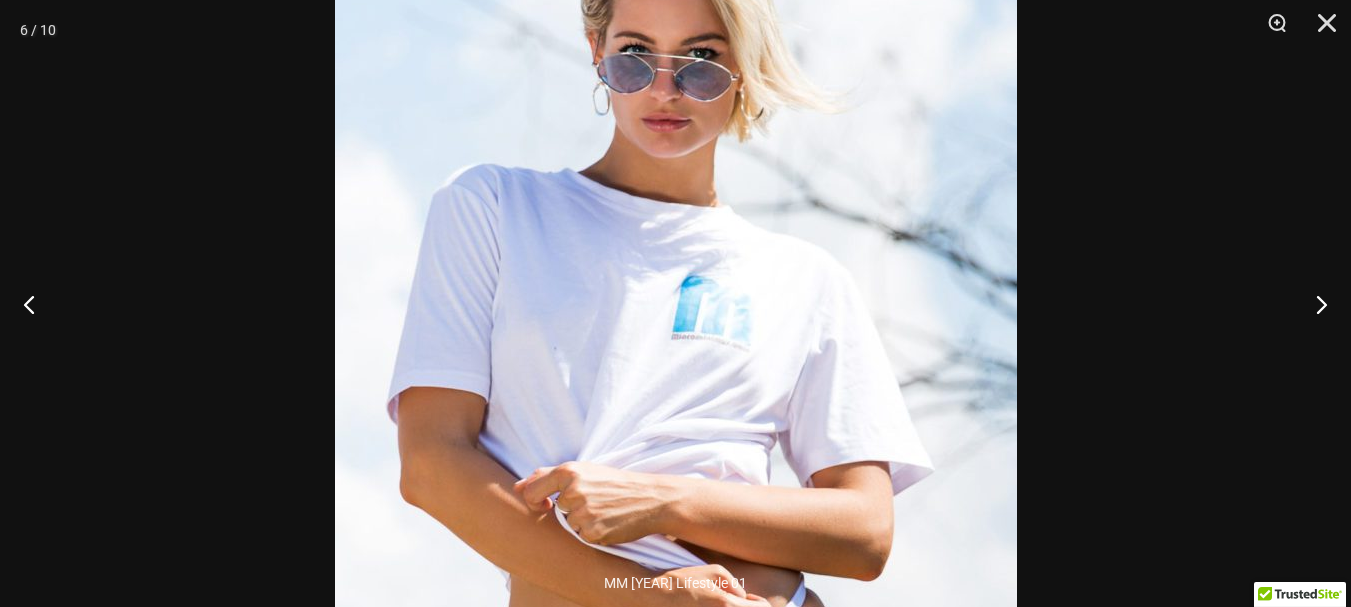 click at bounding box center [676, 405] 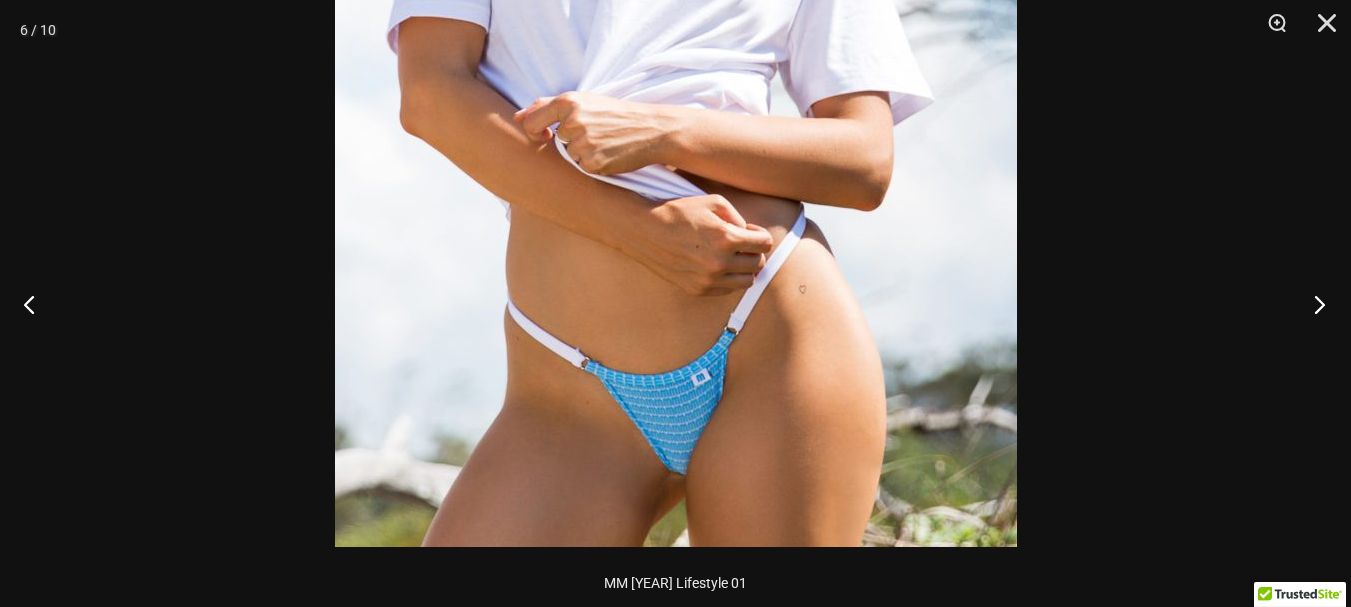 click at bounding box center [1313, 304] 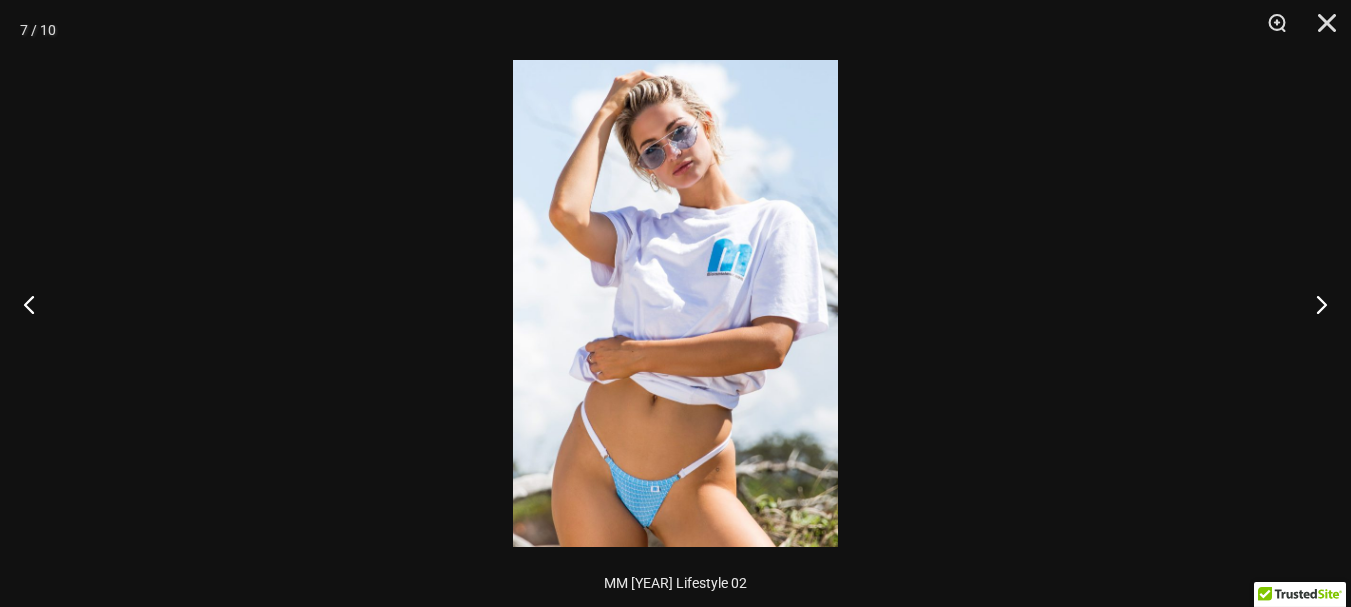 click at bounding box center [675, 303] 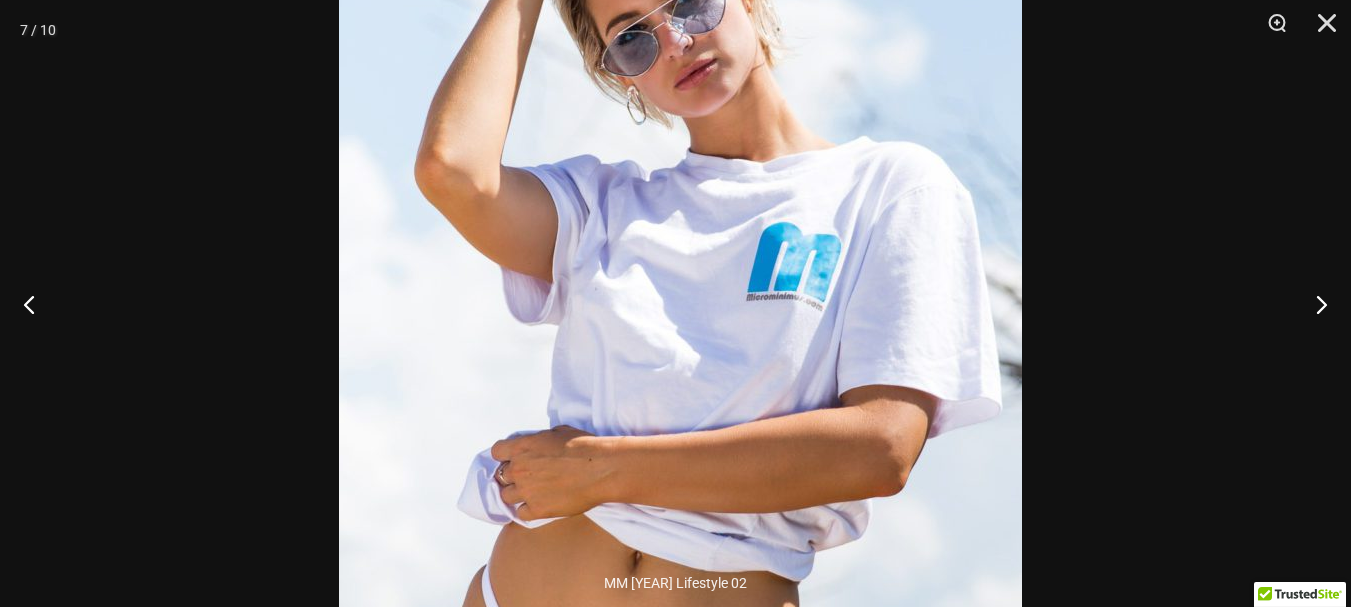 click at bounding box center (680, 359) 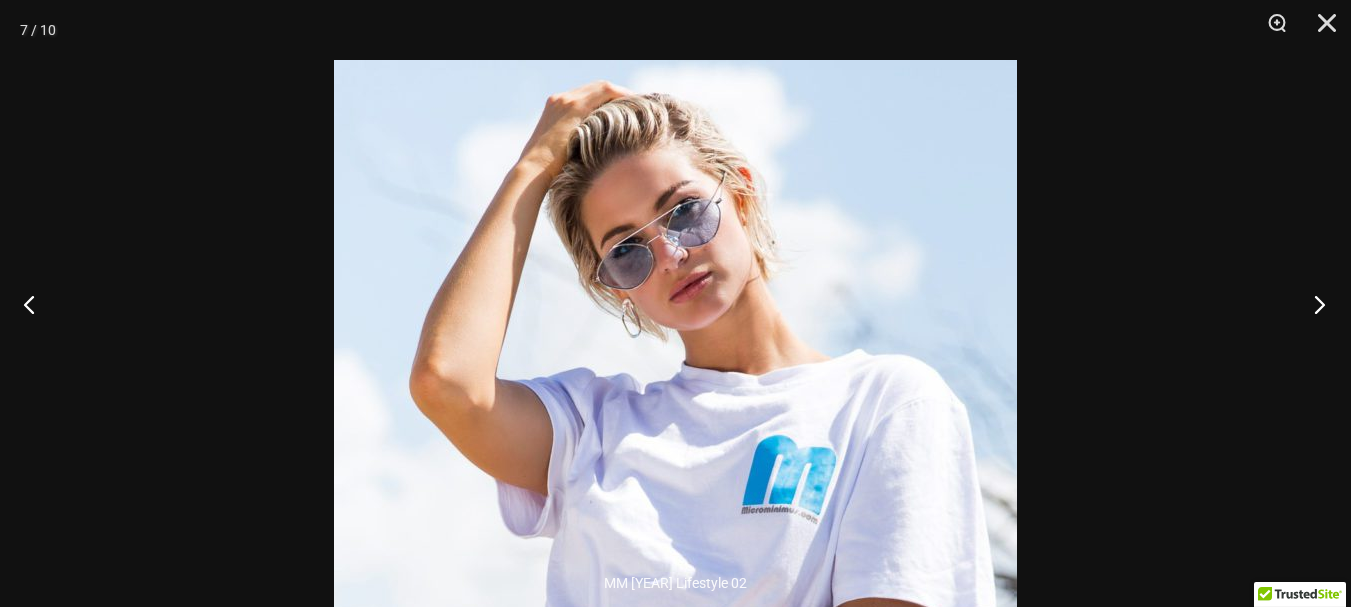 click at bounding box center [1313, 304] 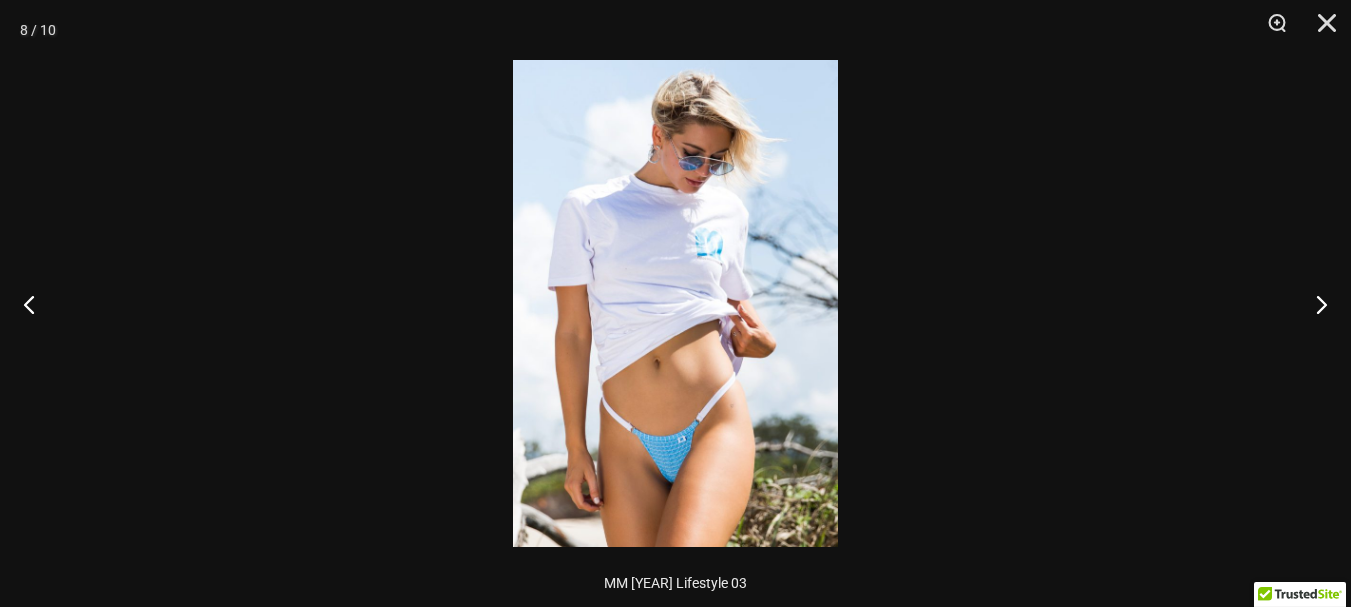 click at bounding box center (675, 303) 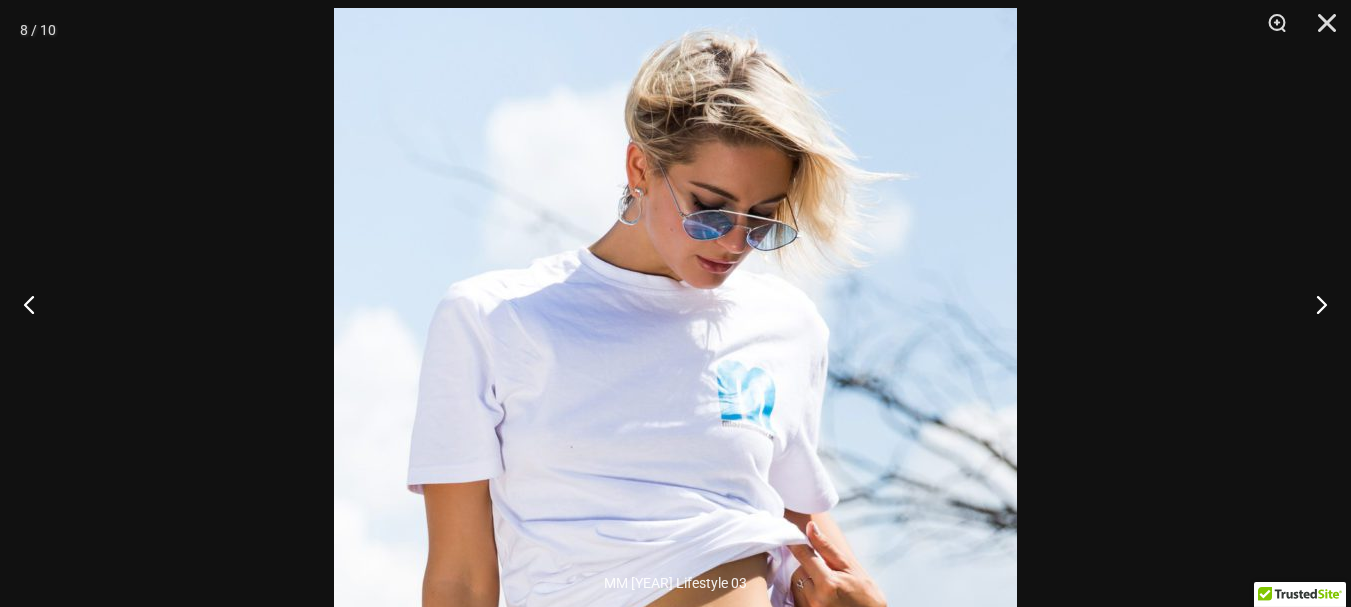 click at bounding box center [675, 520] 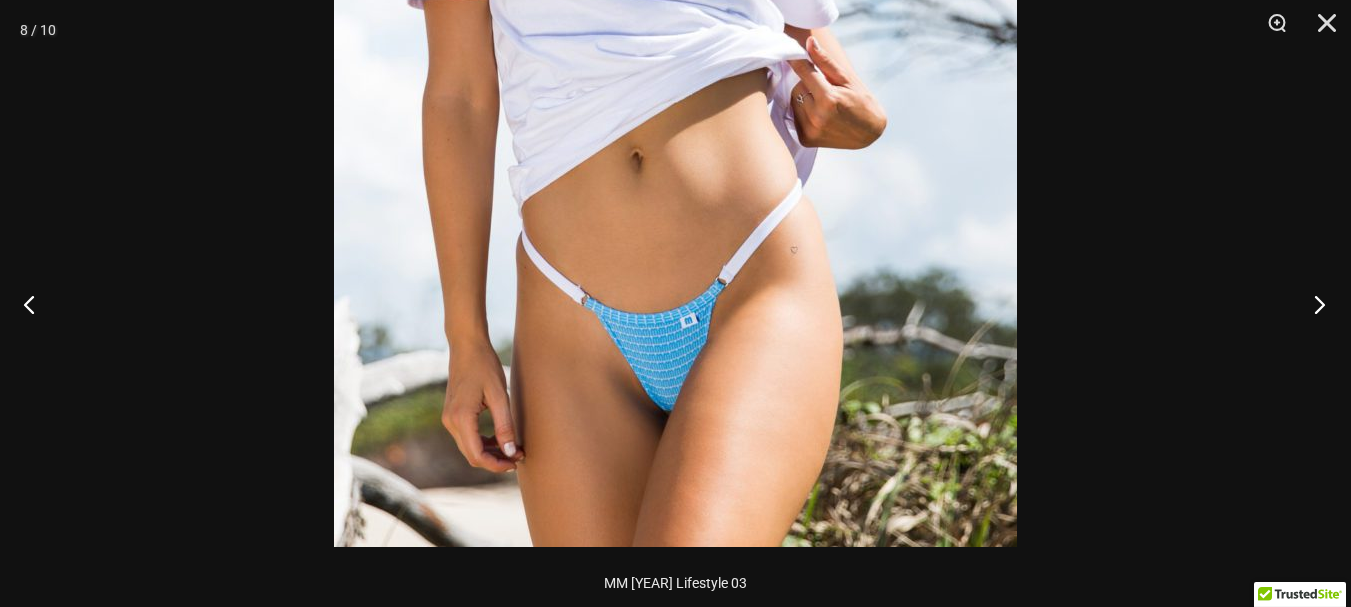click at bounding box center (1313, 304) 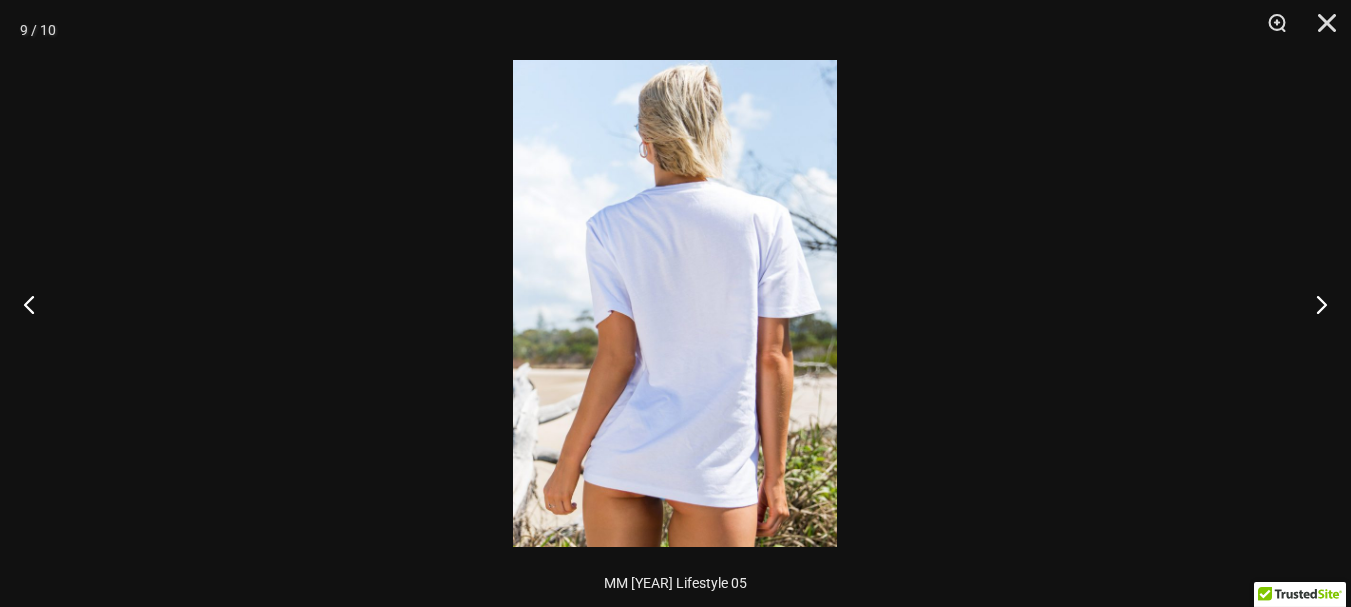 click at bounding box center (675, 303) 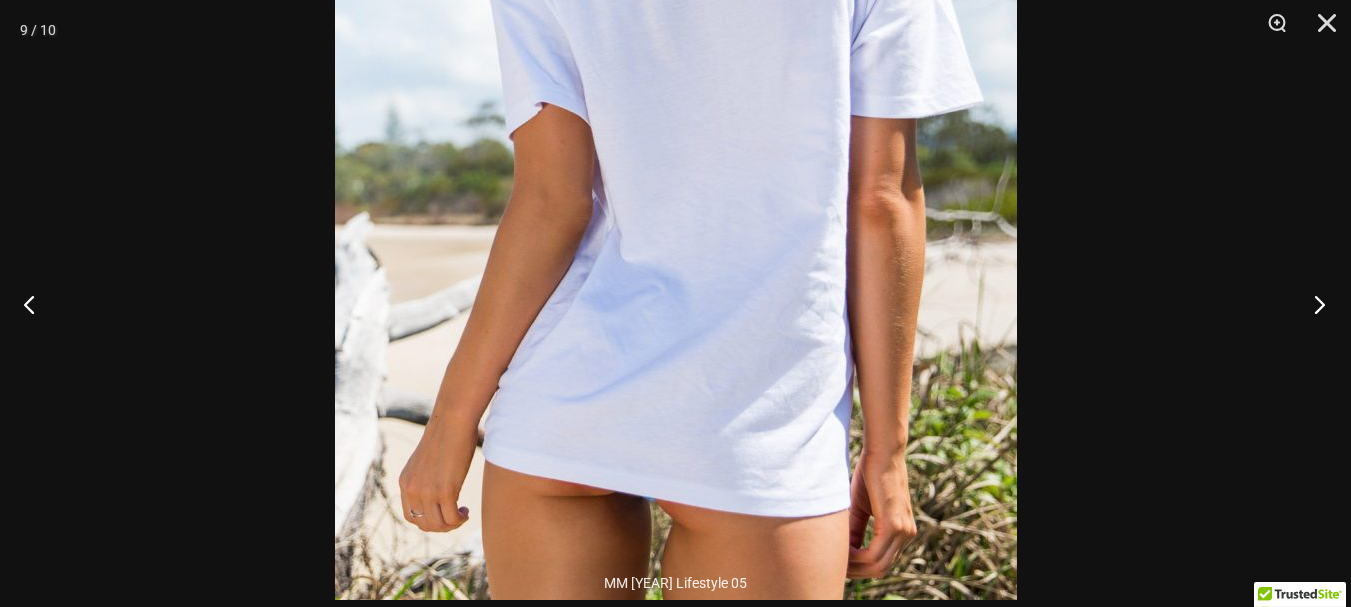 click at bounding box center [1313, 304] 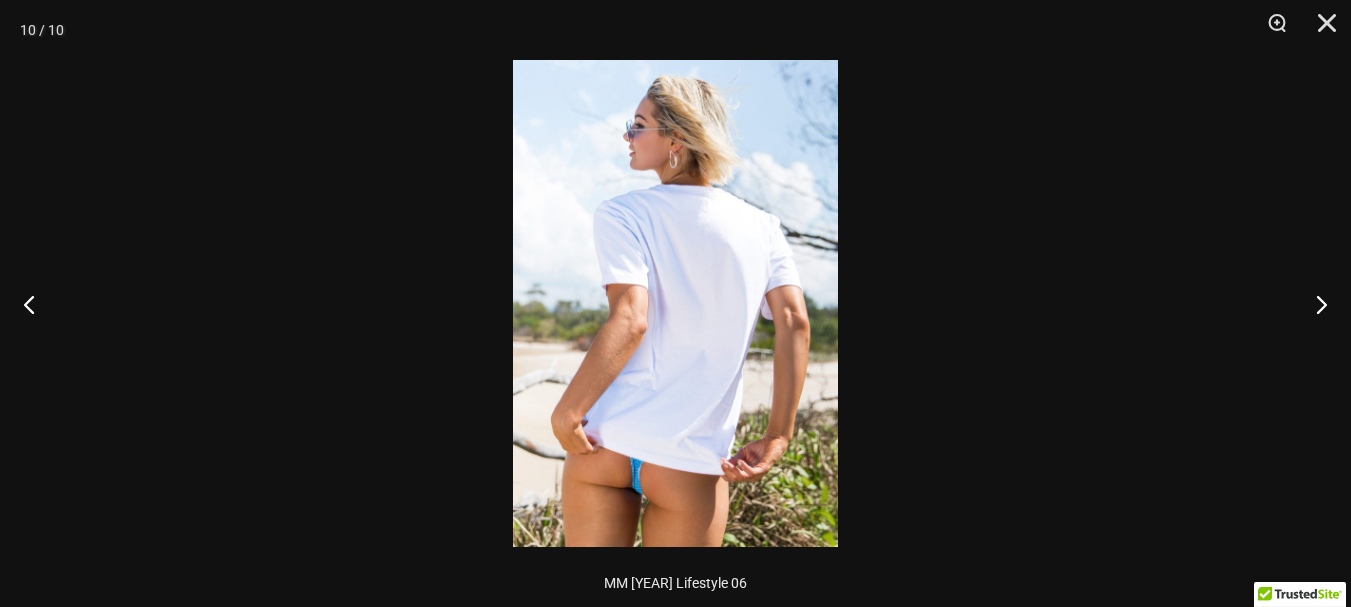 click at bounding box center [675, 303] 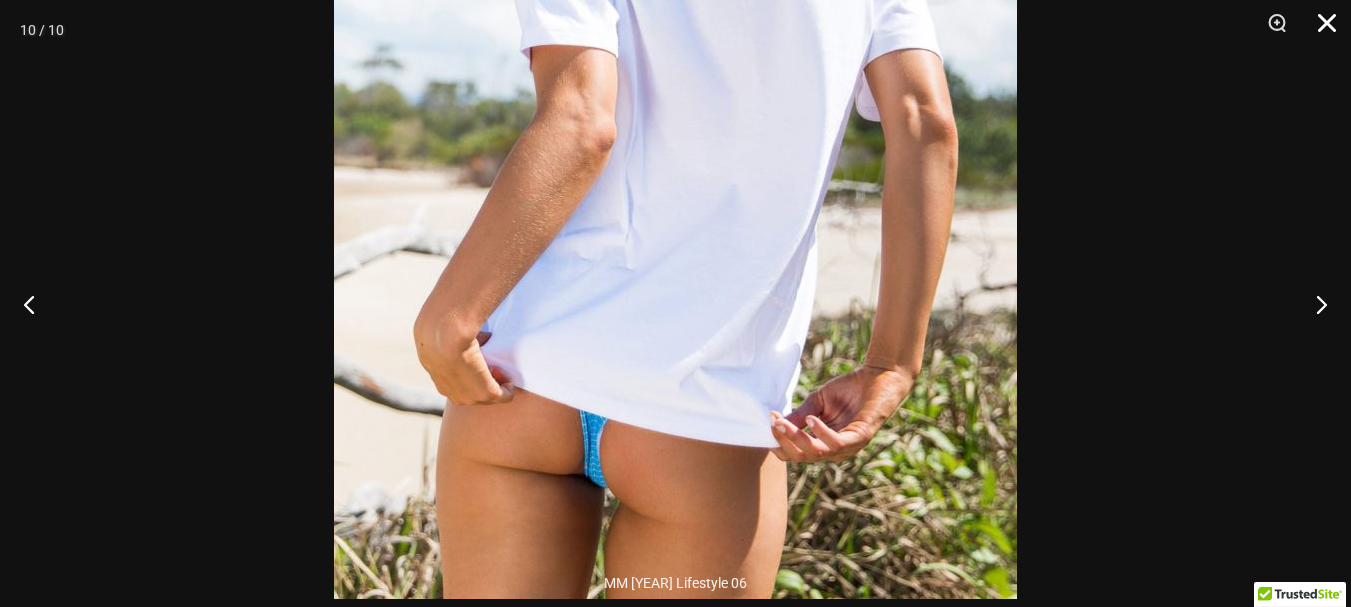 click at bounding box center [1320, 30] 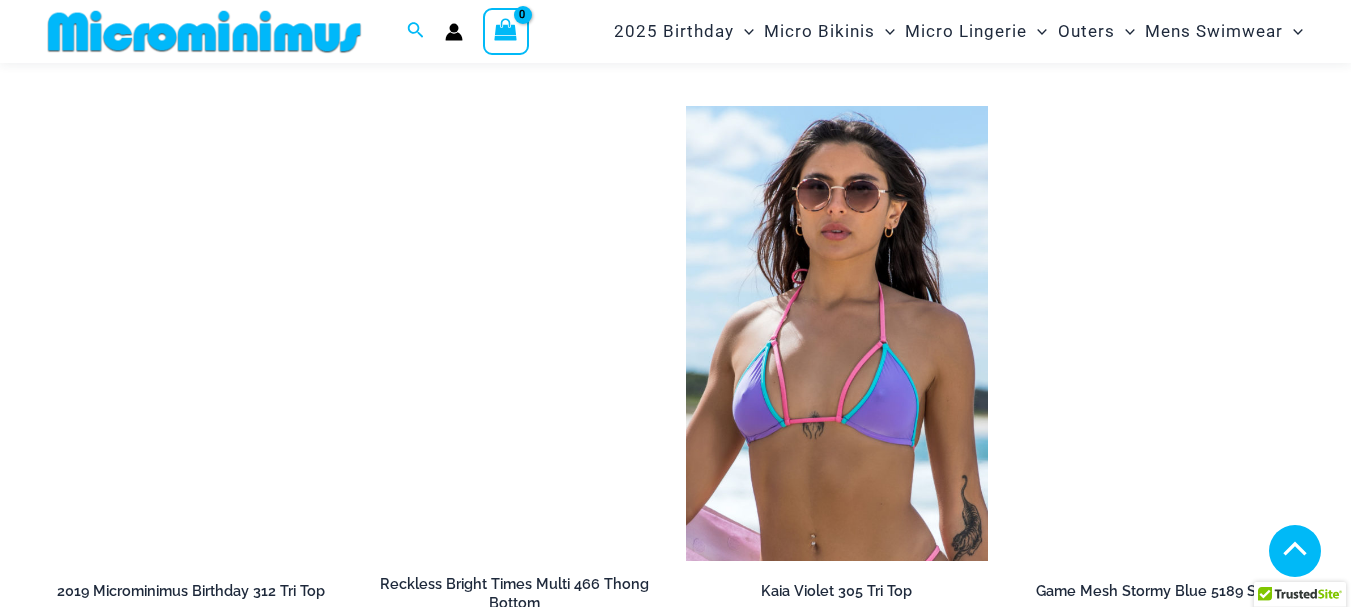 scroll, scrollTop: 3982, scrollLeft: 0, axis: vertical 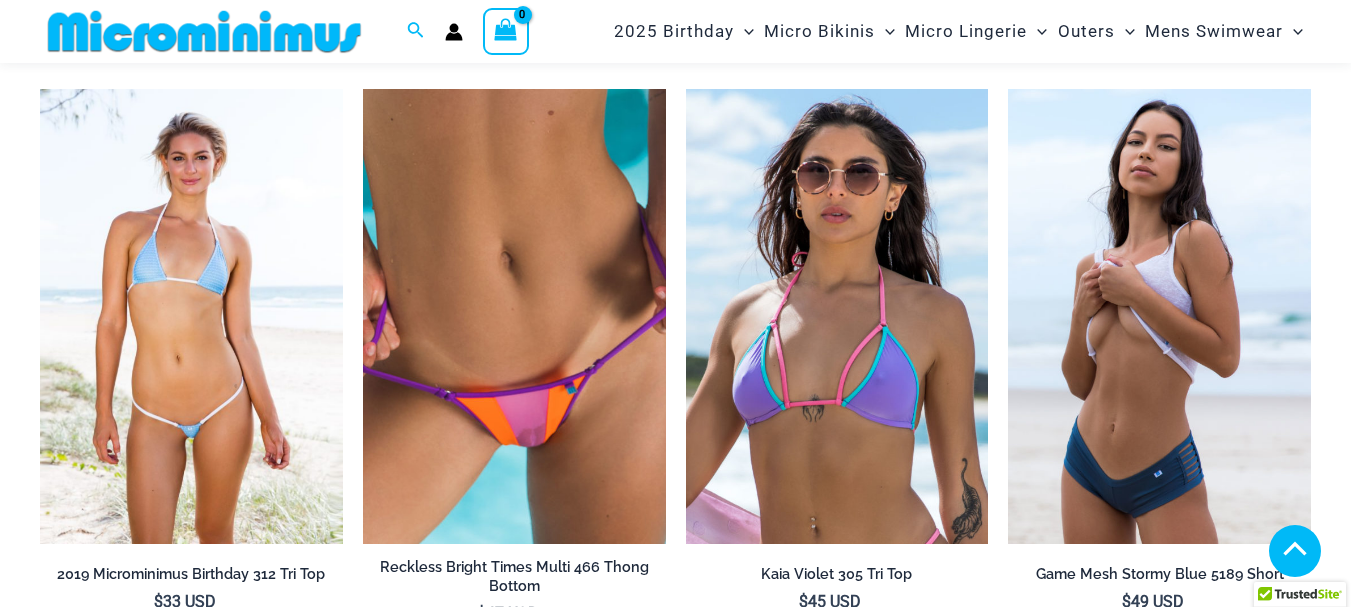 click at bounding box center (191, 316) 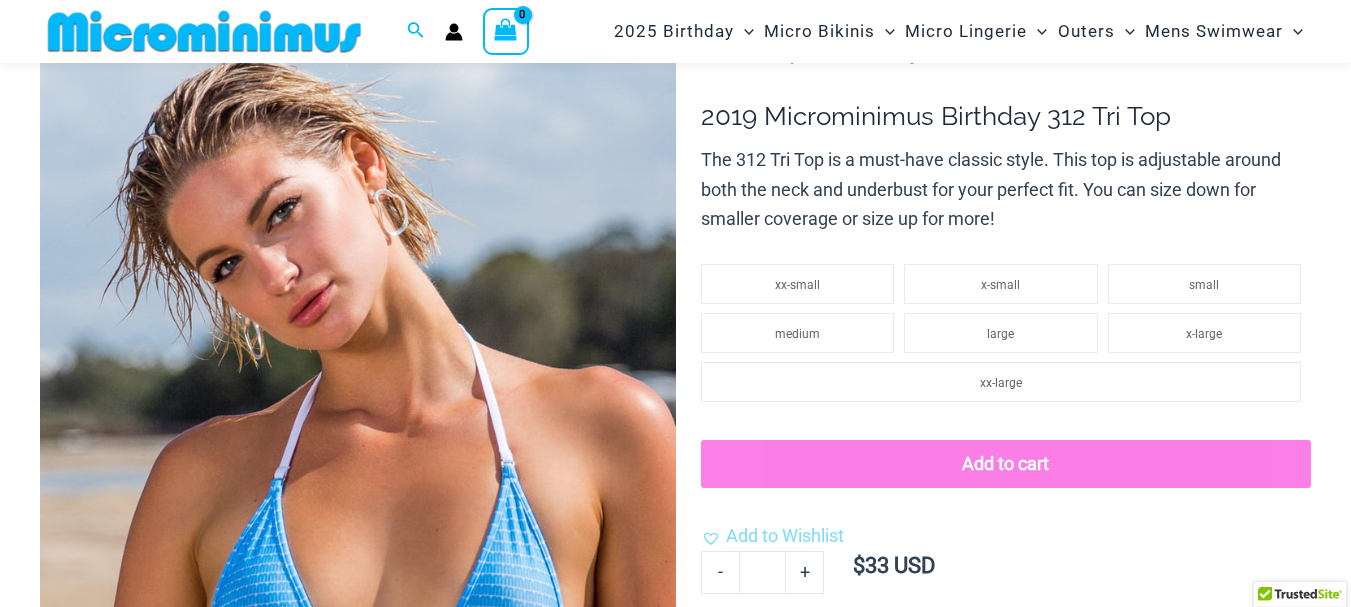 scroll, scrollTop: 83, scrollLeft: 0, axis: vertical 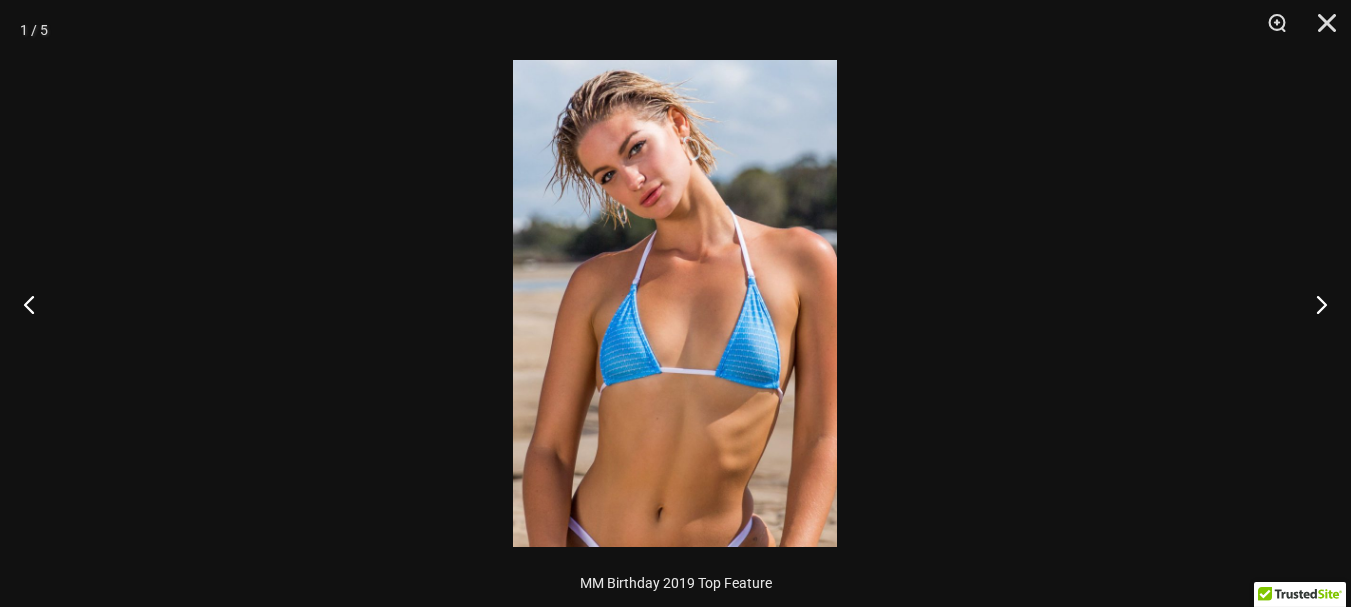 click at bounding box center [675, 303] 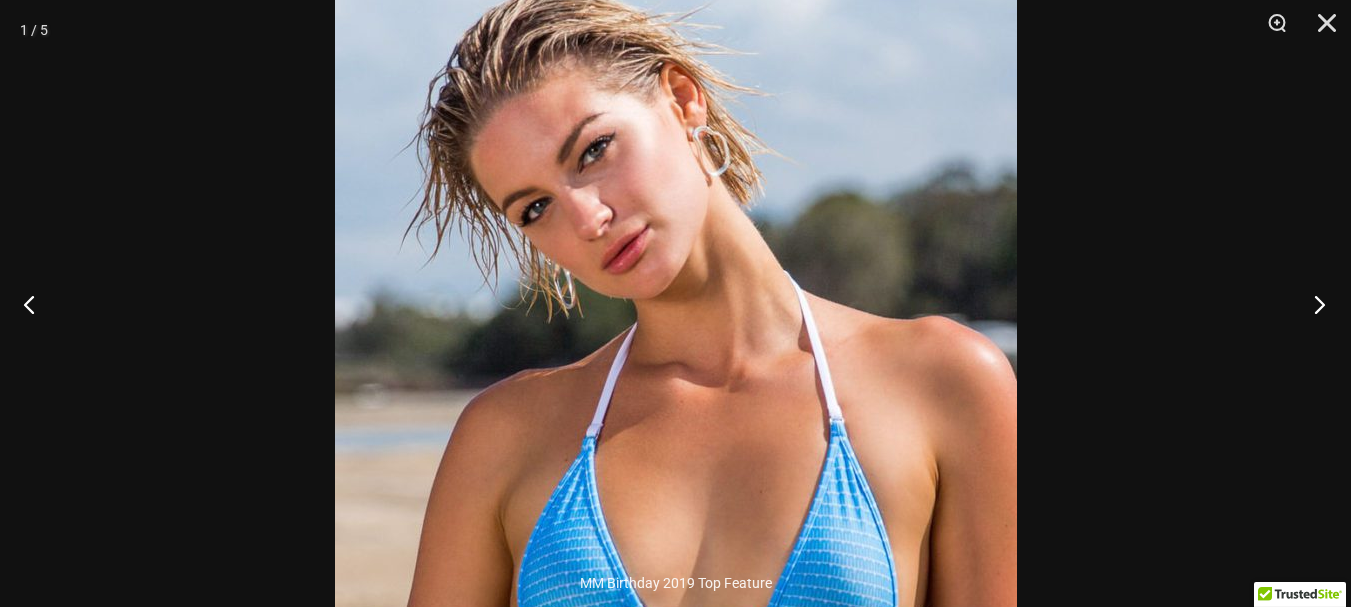 click at bounding box center [1313, 304] 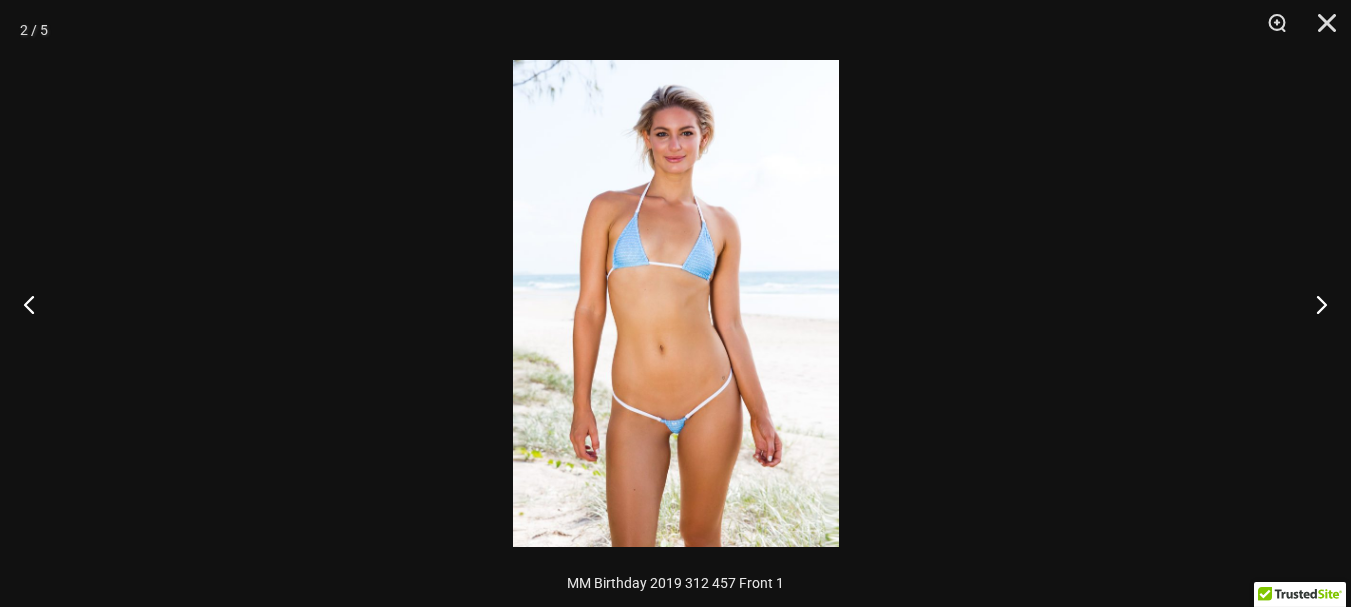 click at bounding box center [676, 303] 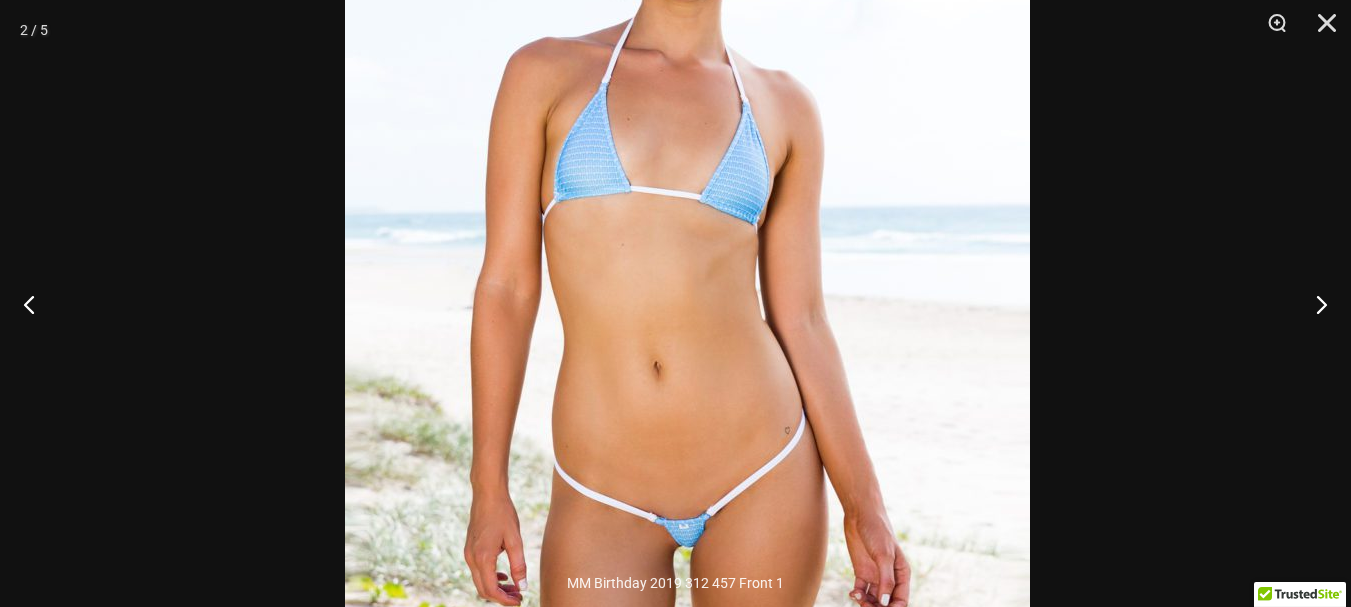 click at bounding box center [687, 274] 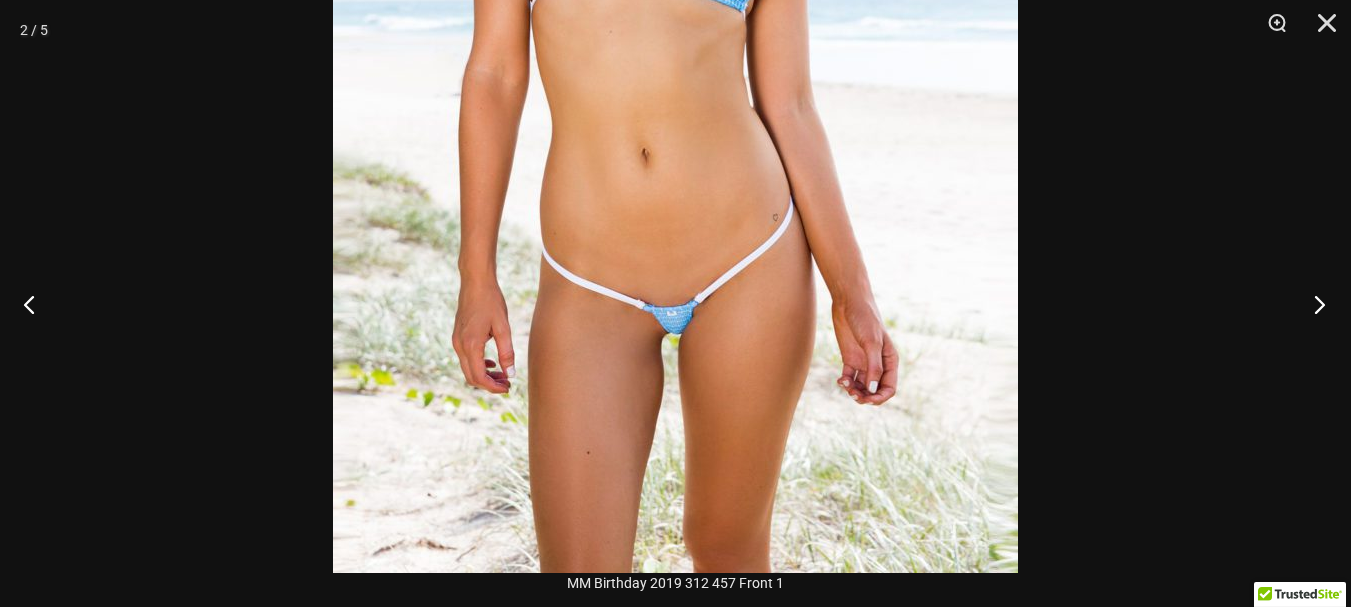 click at bounding box center (1313, 304) 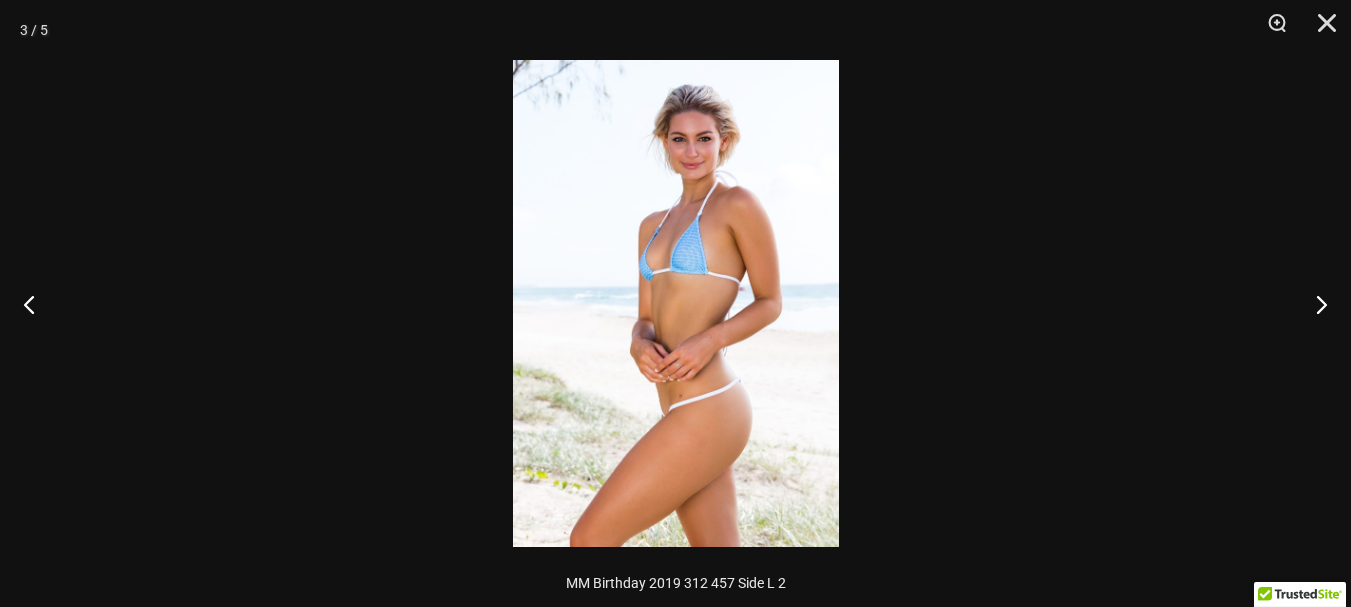 click at bounding box center (676, 303) 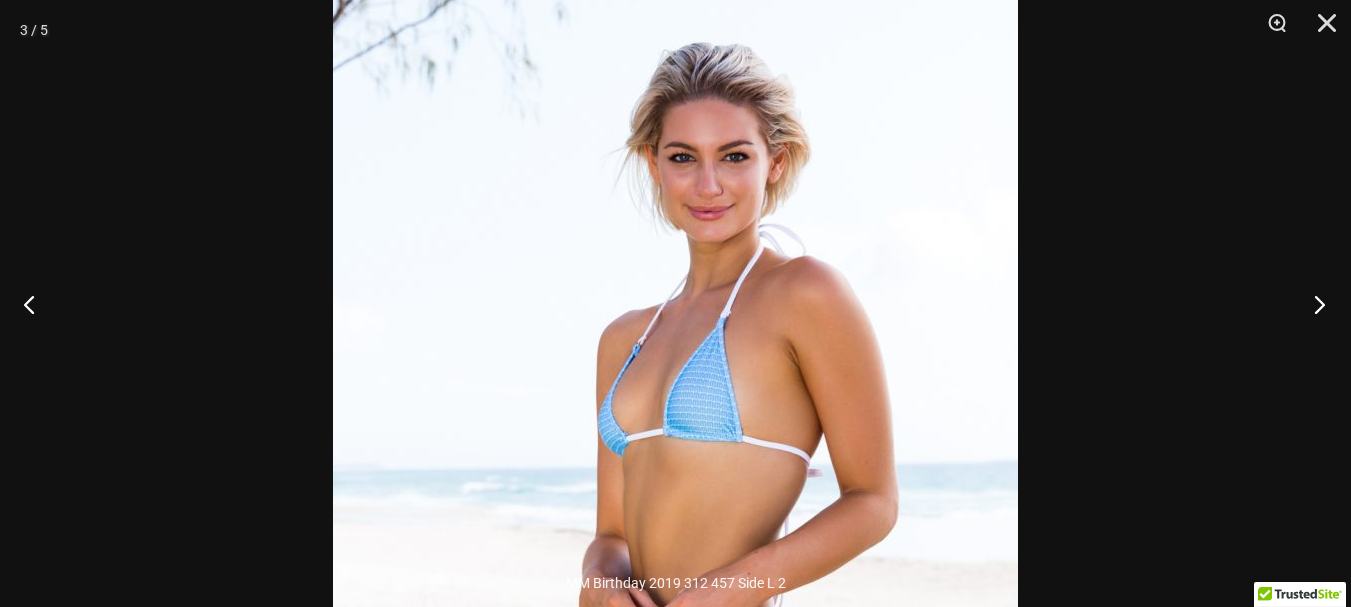 click at bounding box center (1313, 304) 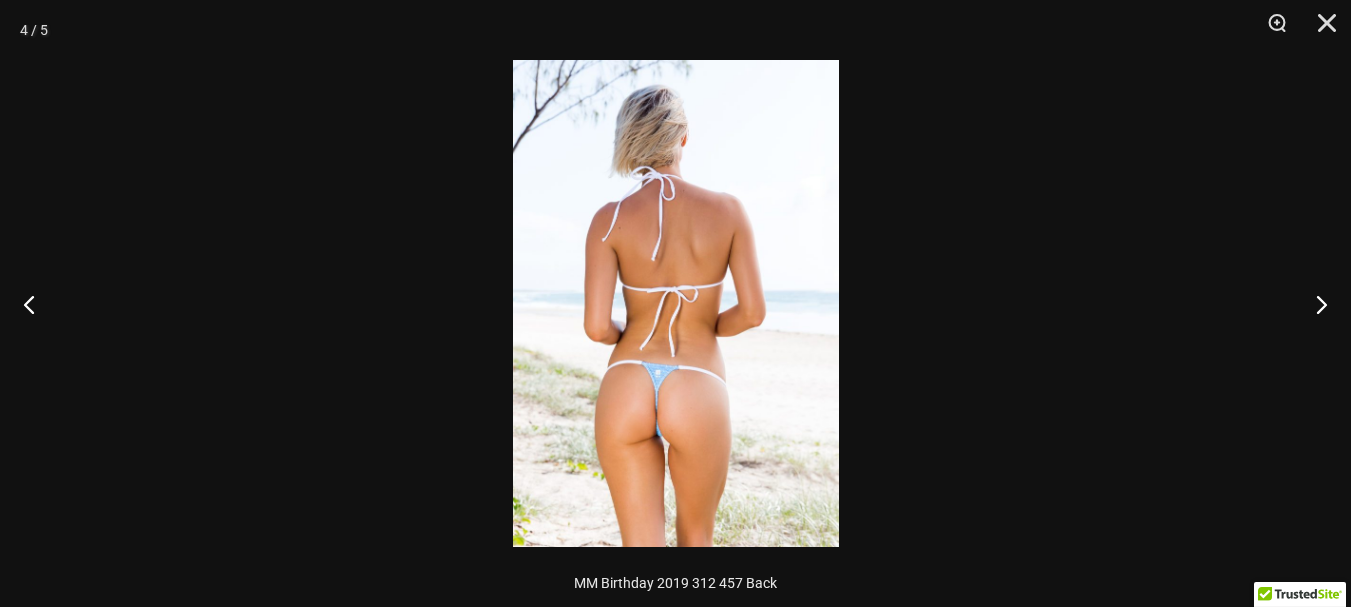 click at bounding box center [676, 303] 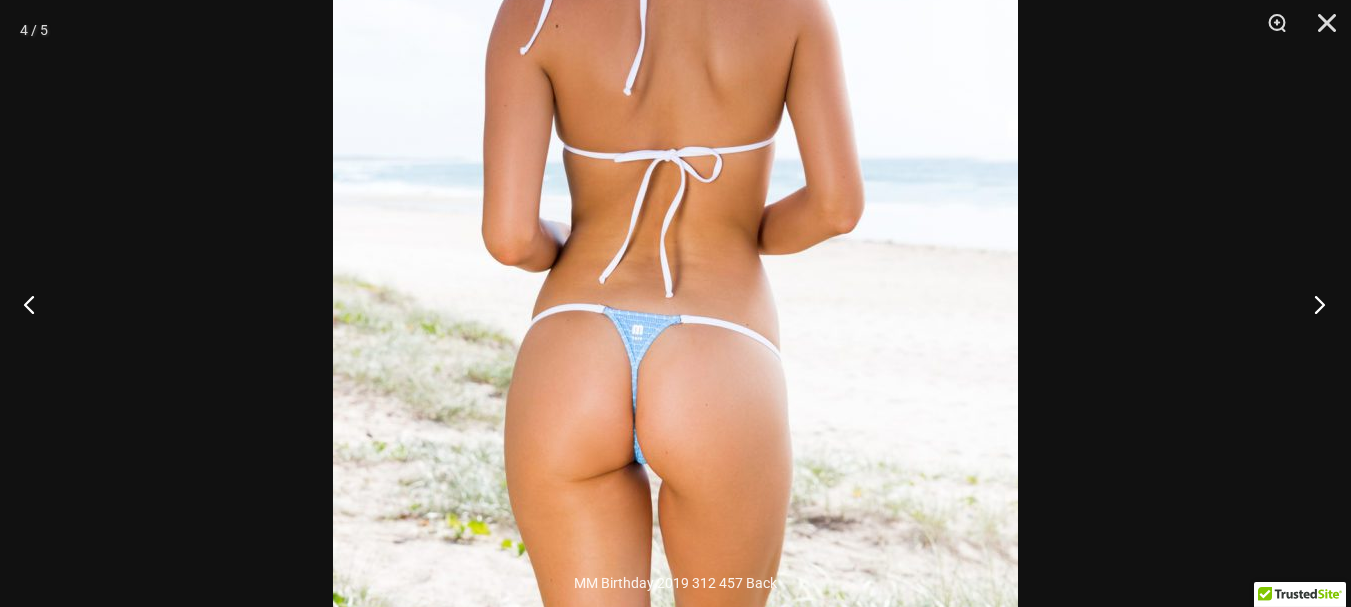 click at bounding box center (1313, 304) 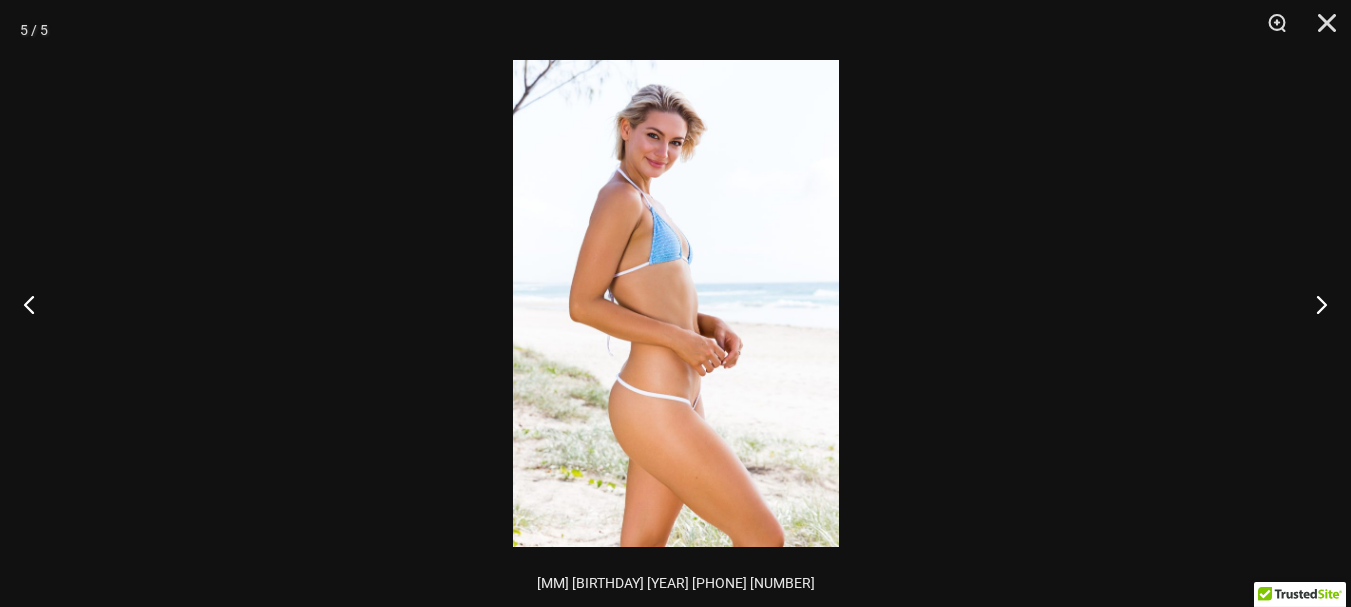click at bounding box center [676, 303] 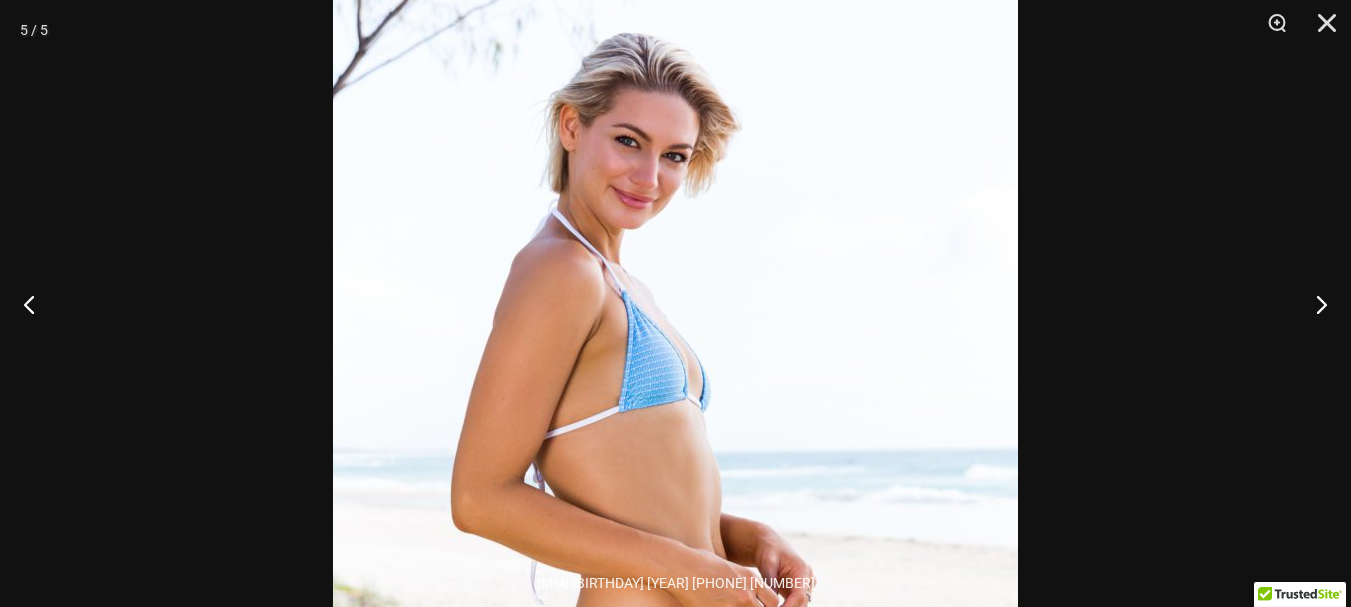 click at bounding box center [675, 494] 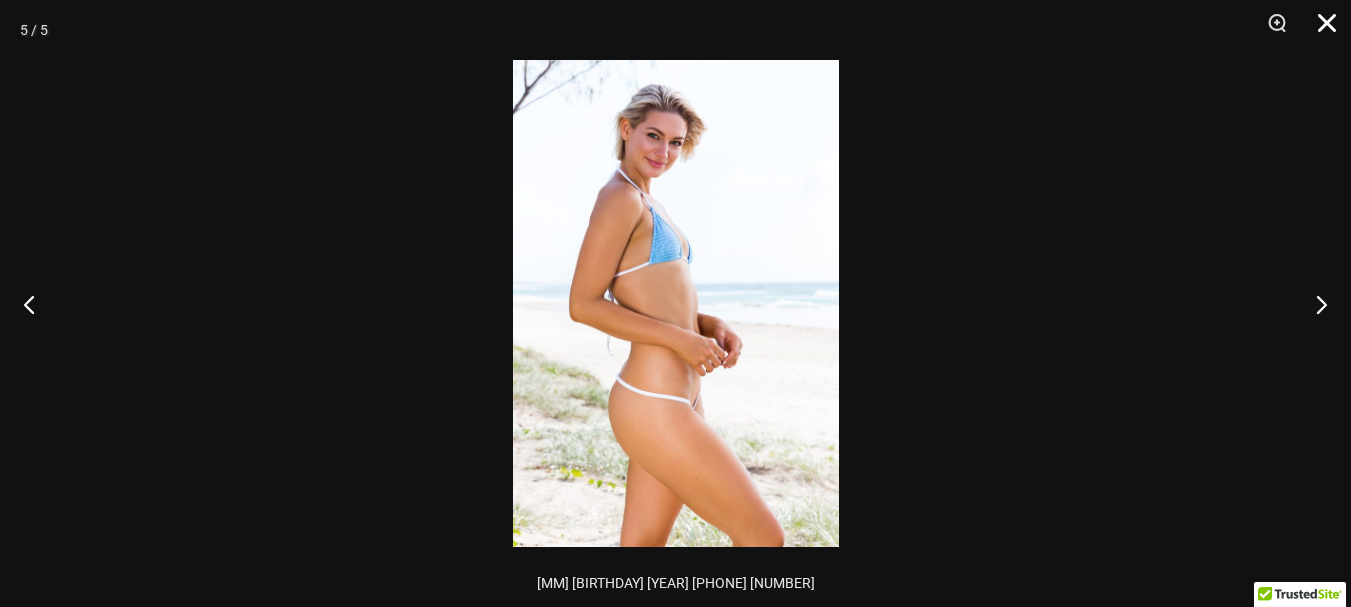 click at bounding box center [1320, 30] 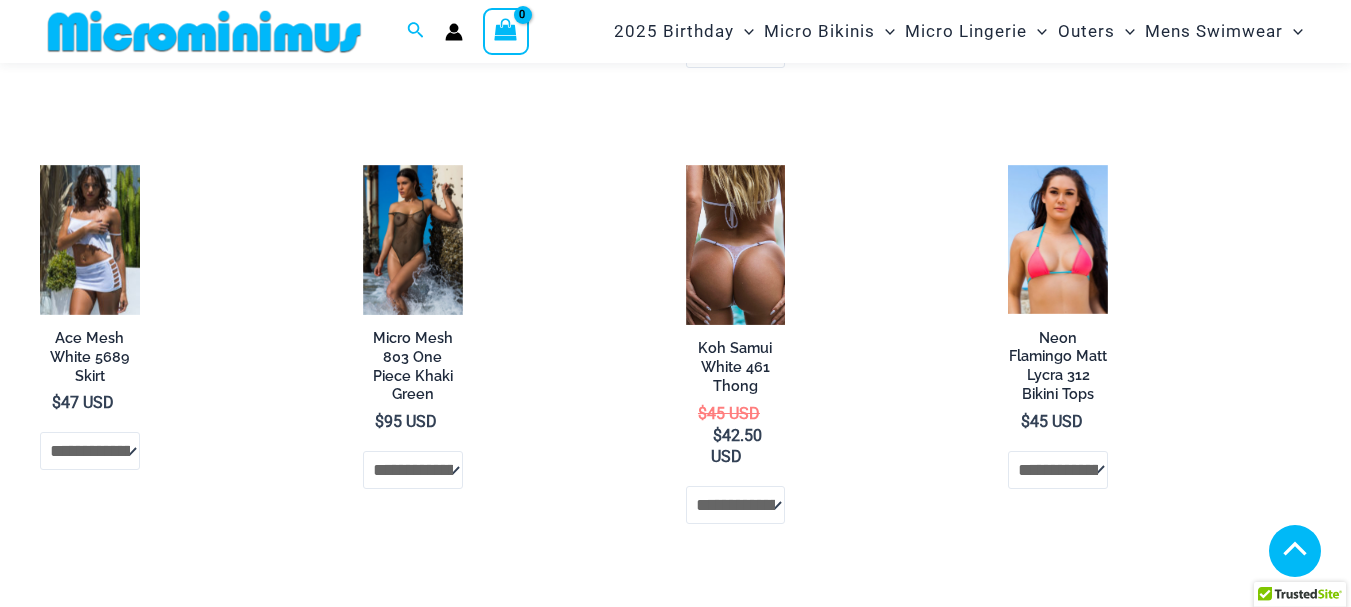 scroll, scrollTop: 3383, scrollLeft: 0, axis: vertical 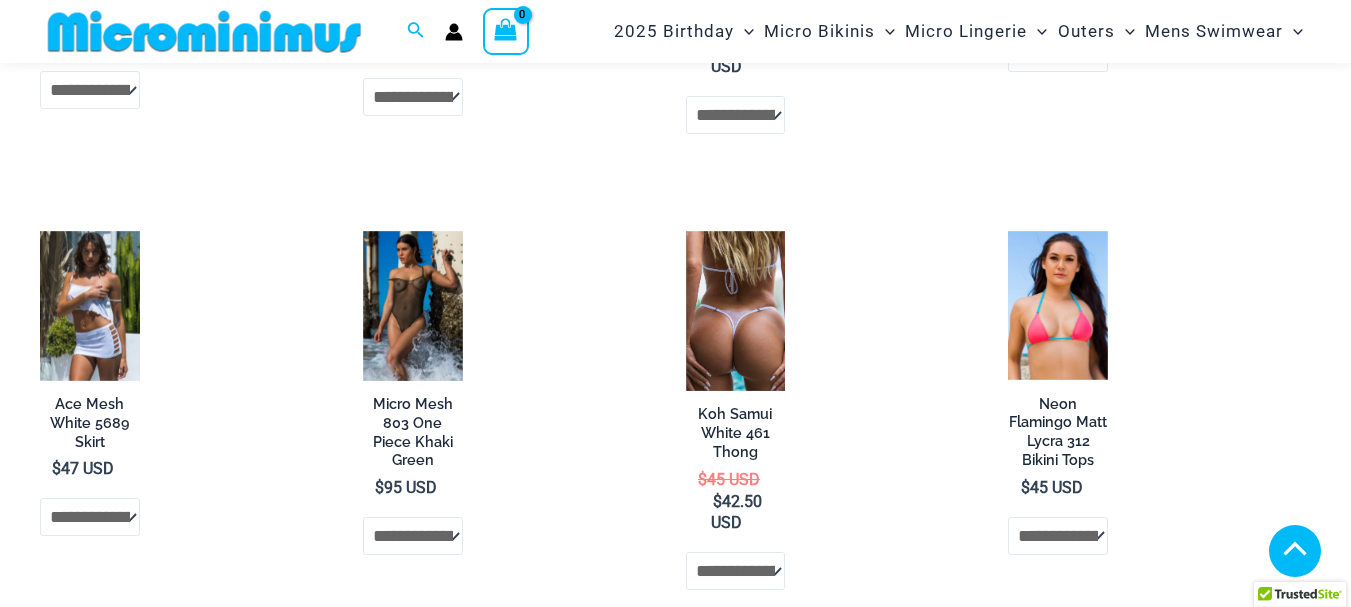 click at bounding box center (736, 311) 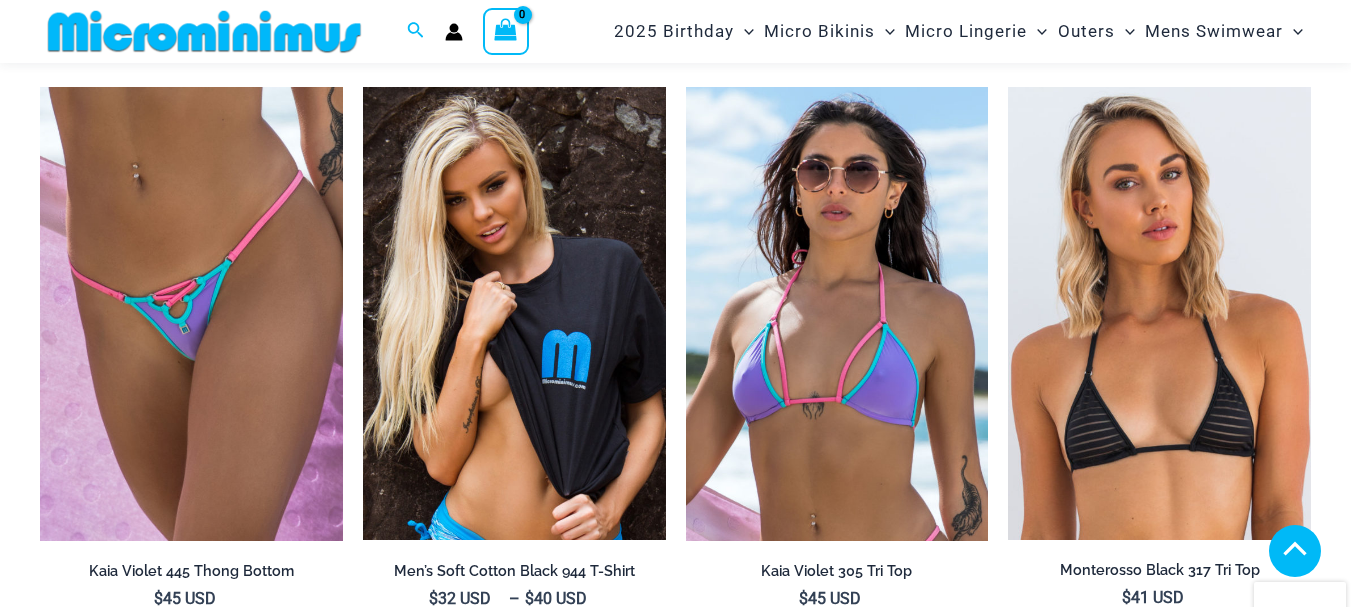 scroll, scrollTop: 2500, scrollLeft: 0, axis: vertical 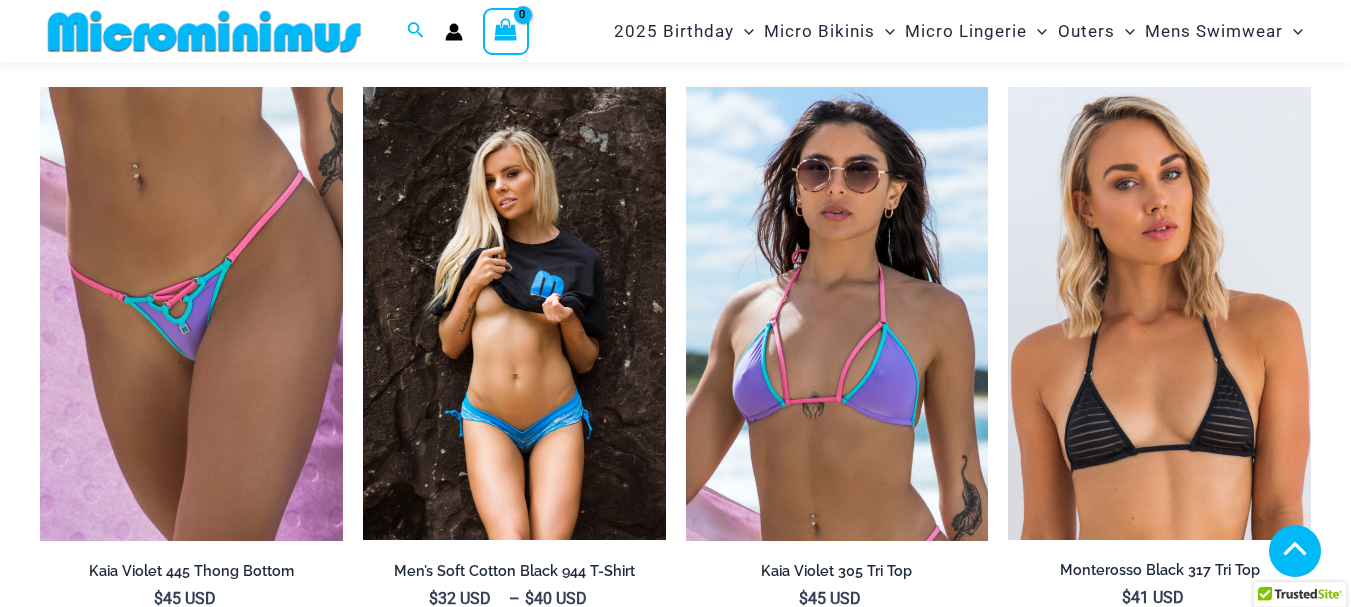 click at bounding box center (514, 314) 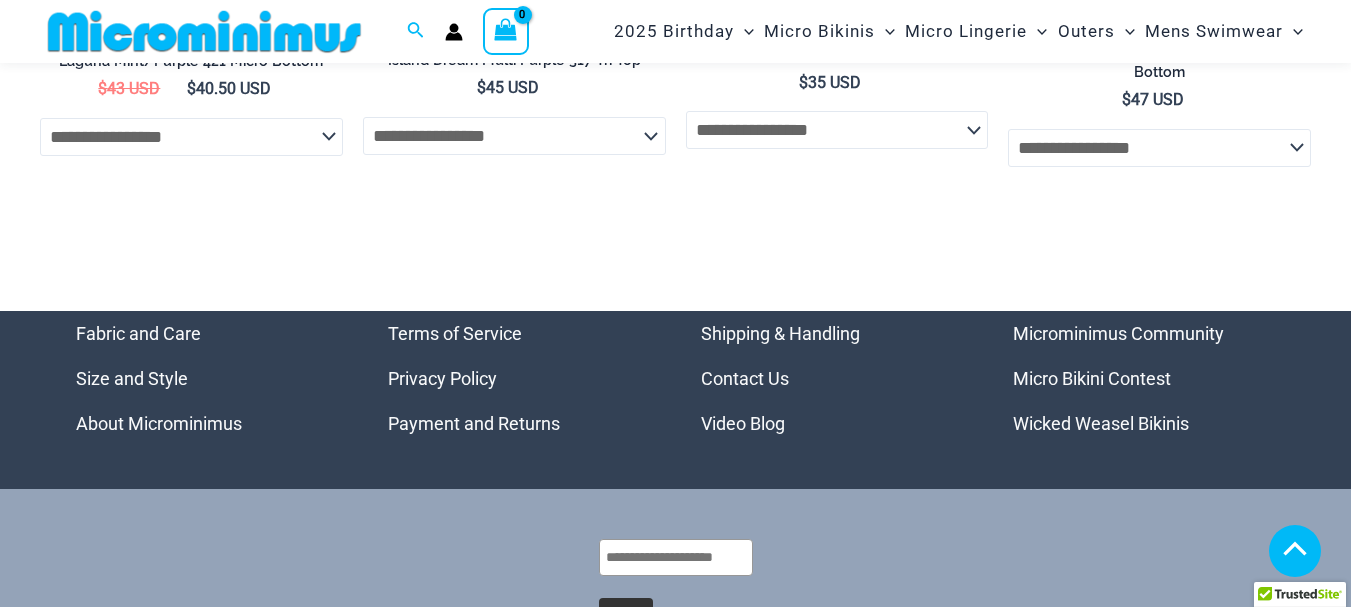 scroll, scrollTop: 4982, scrollLeft: 0, axis: vertical 